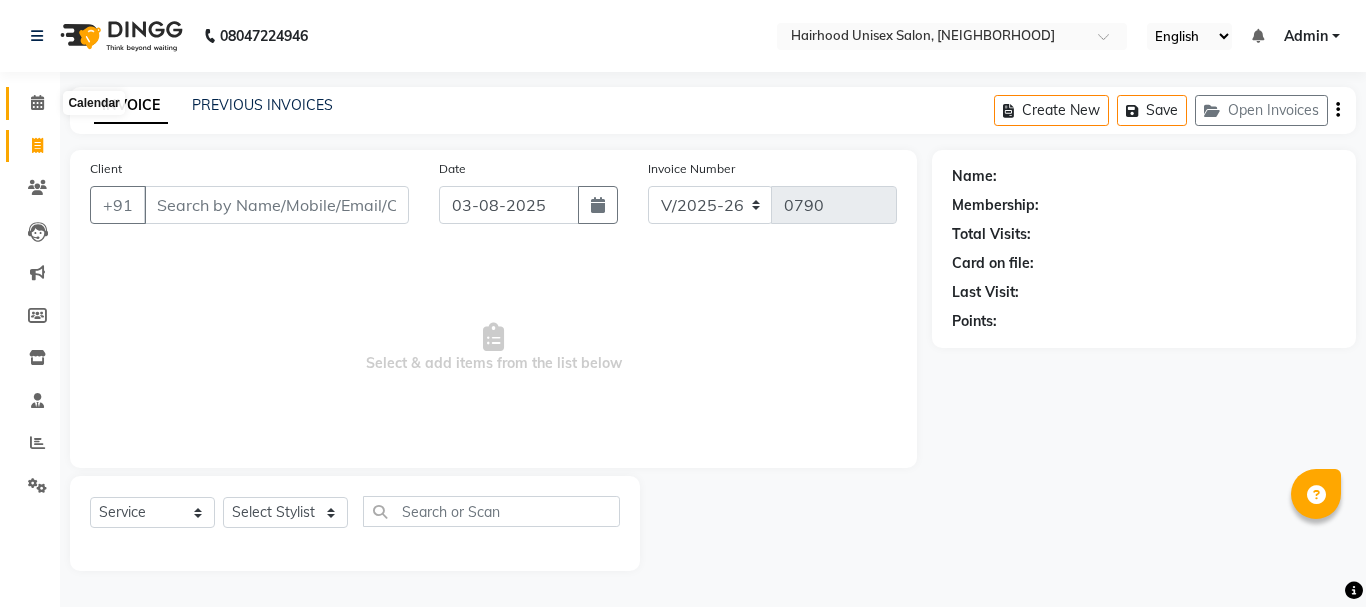 click 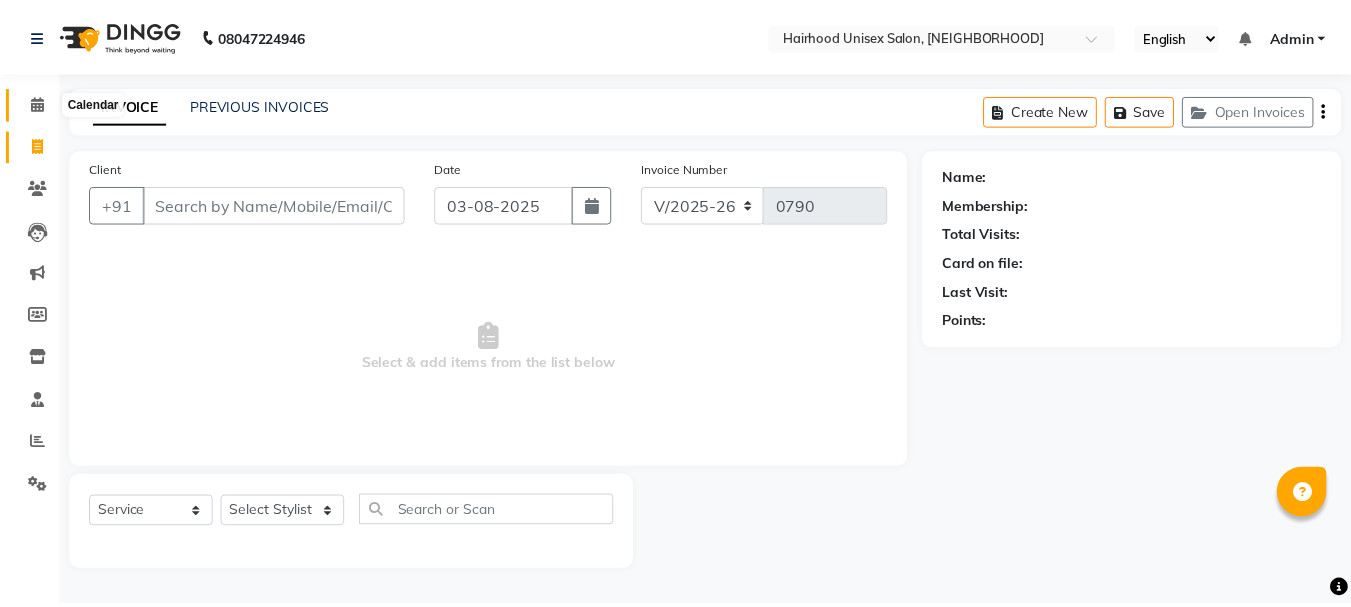 scroll, scrollTop: 0, scrollLeft: 0, axis: both 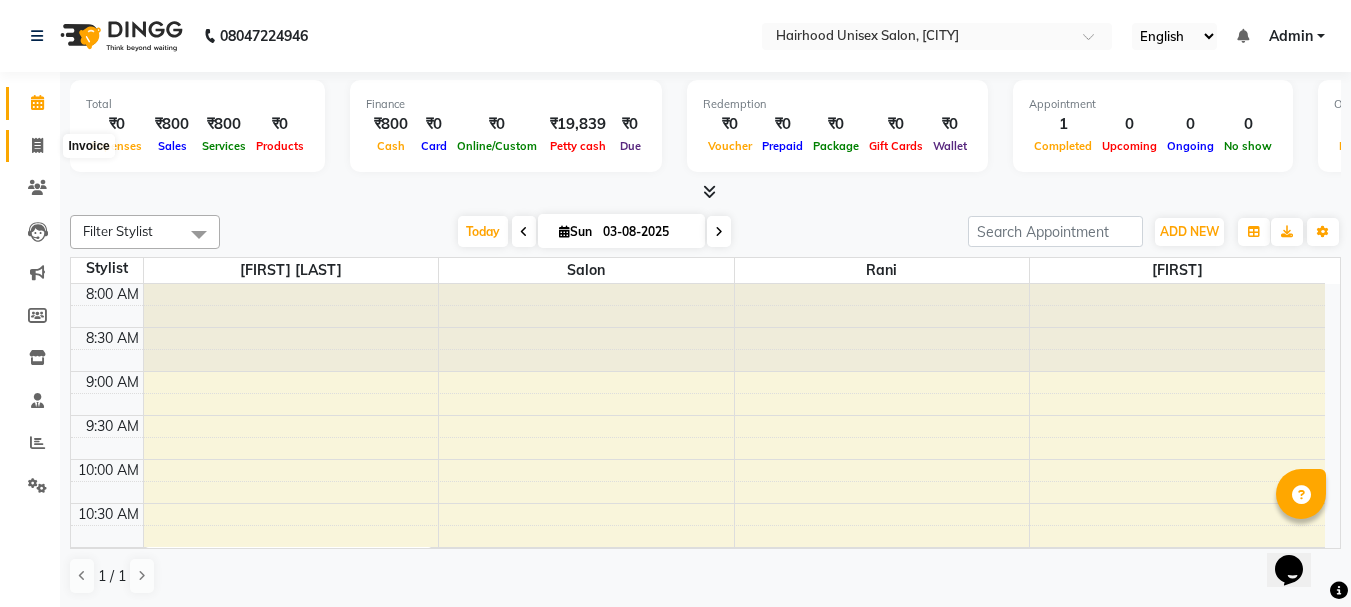 click 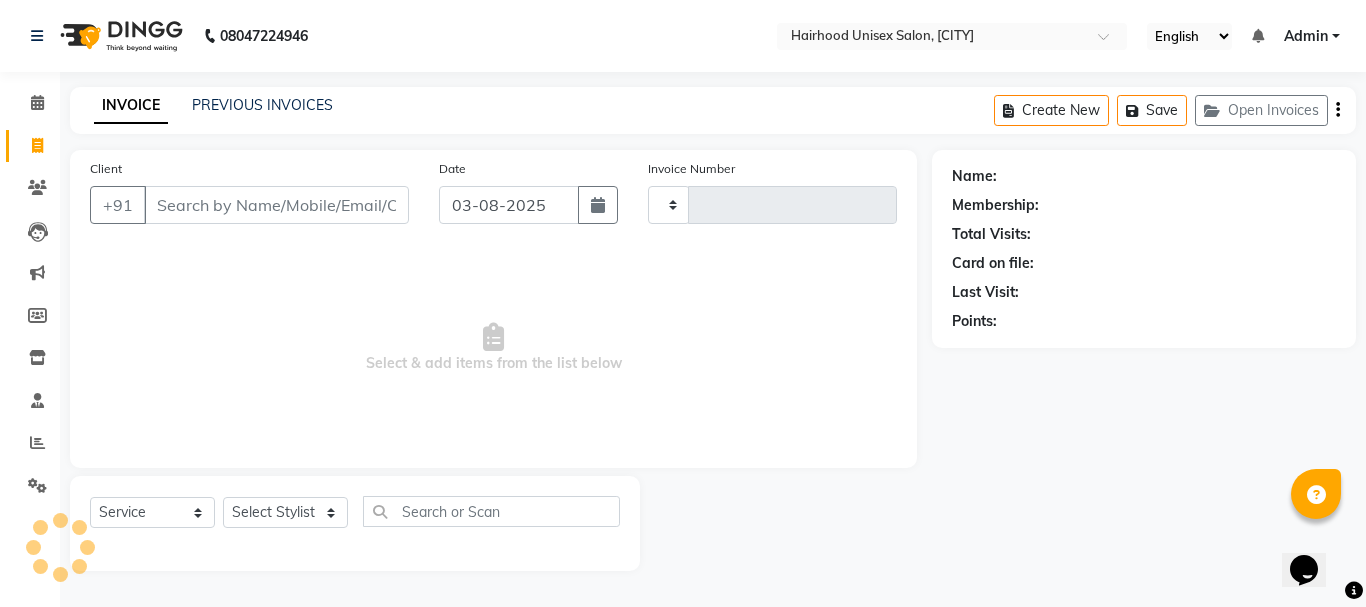 type on "0790" 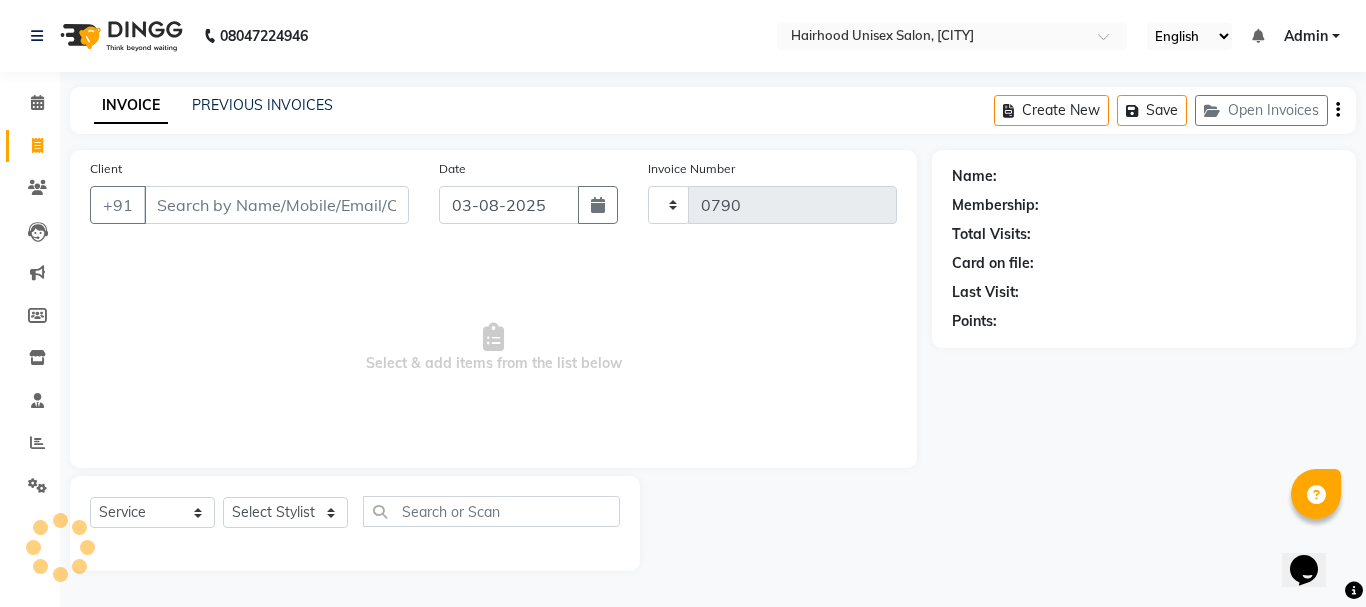 select on "754" 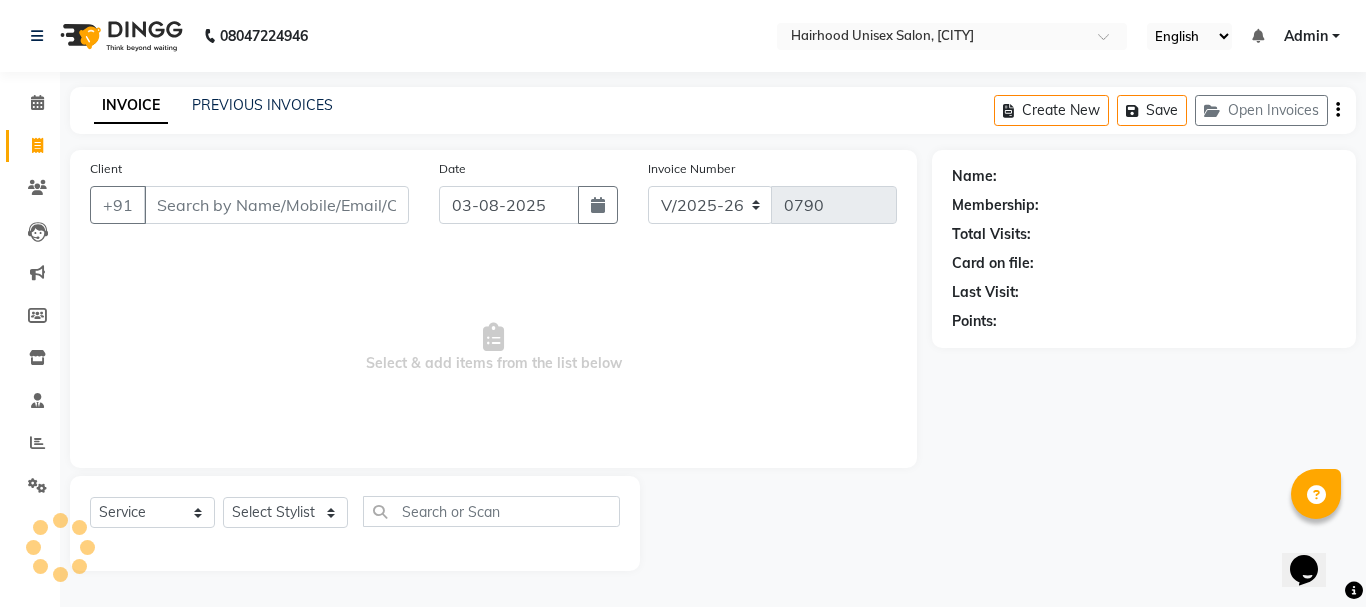 click on "Client" at bounding box center (276, 205) 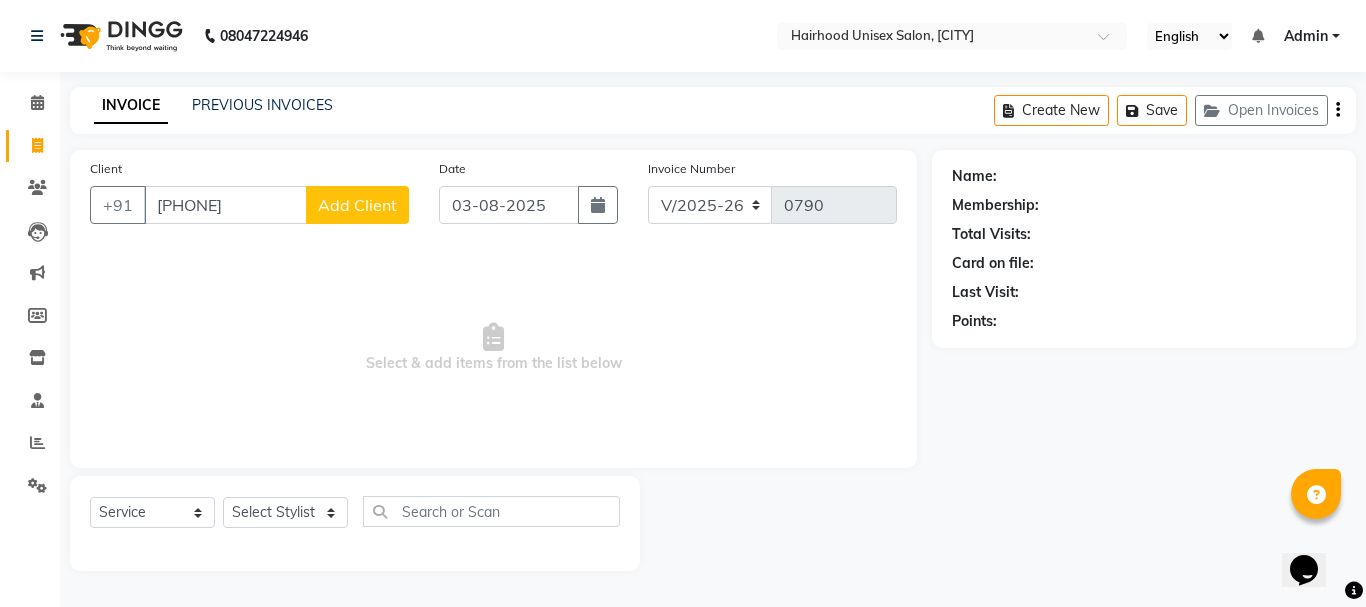 type on "9561878110" 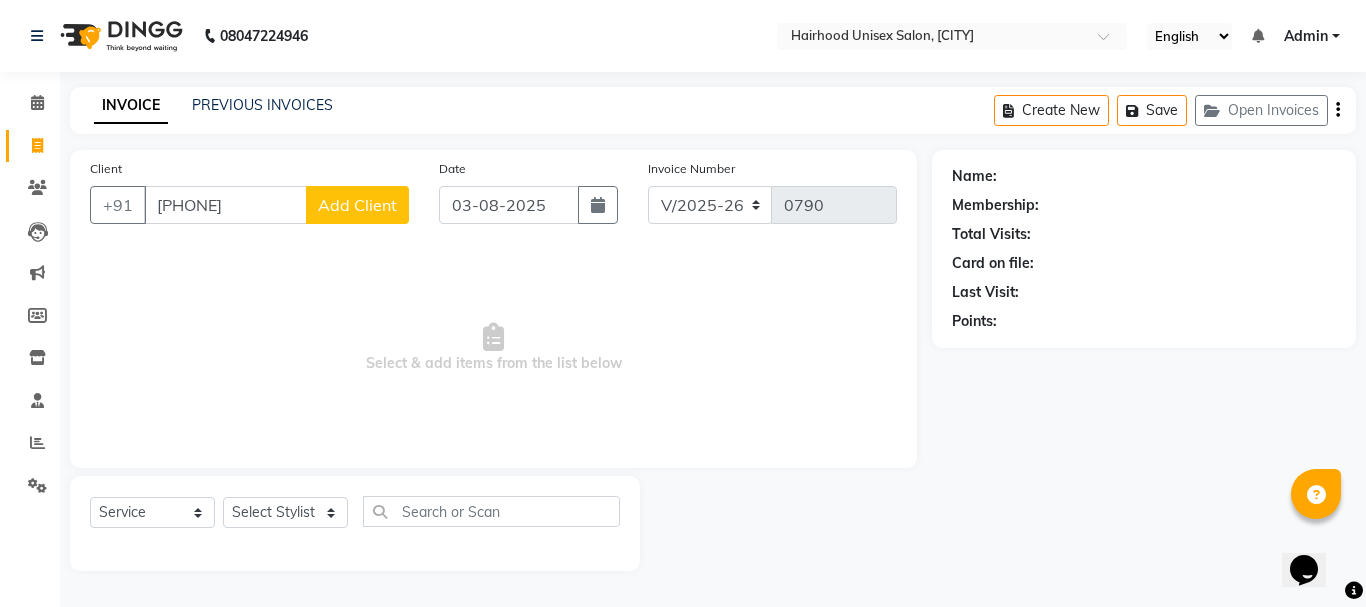 select on "22" 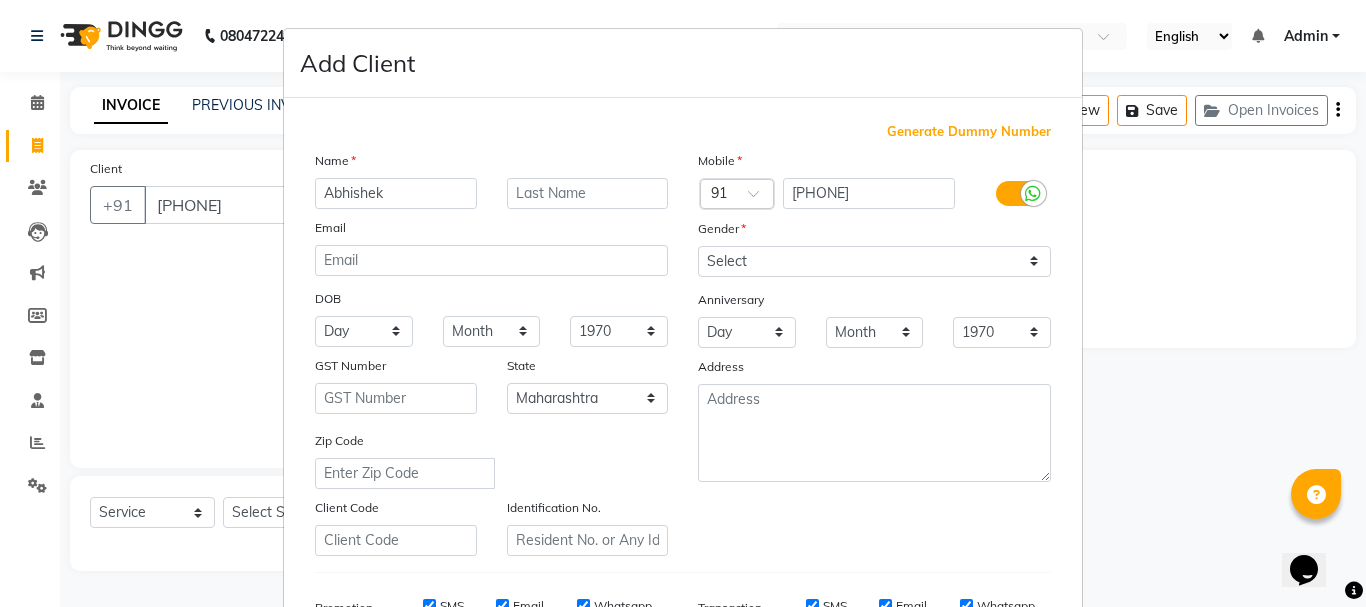 type on "Abhishek" 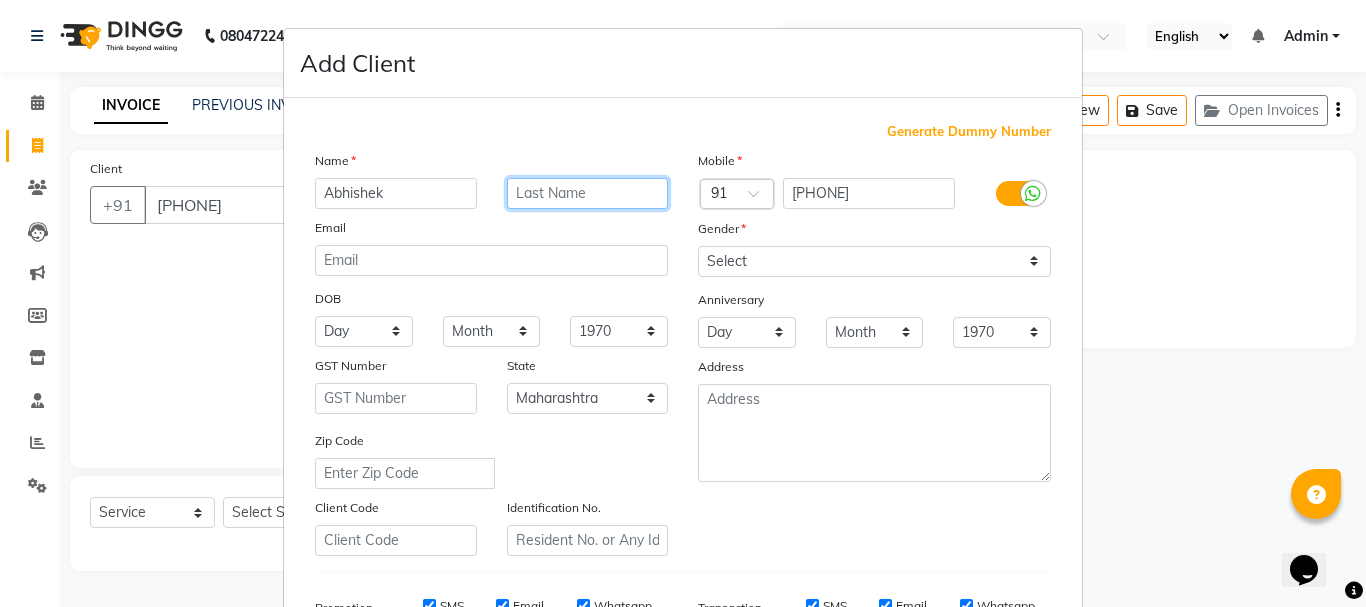 click at bounding box center (588, 193) 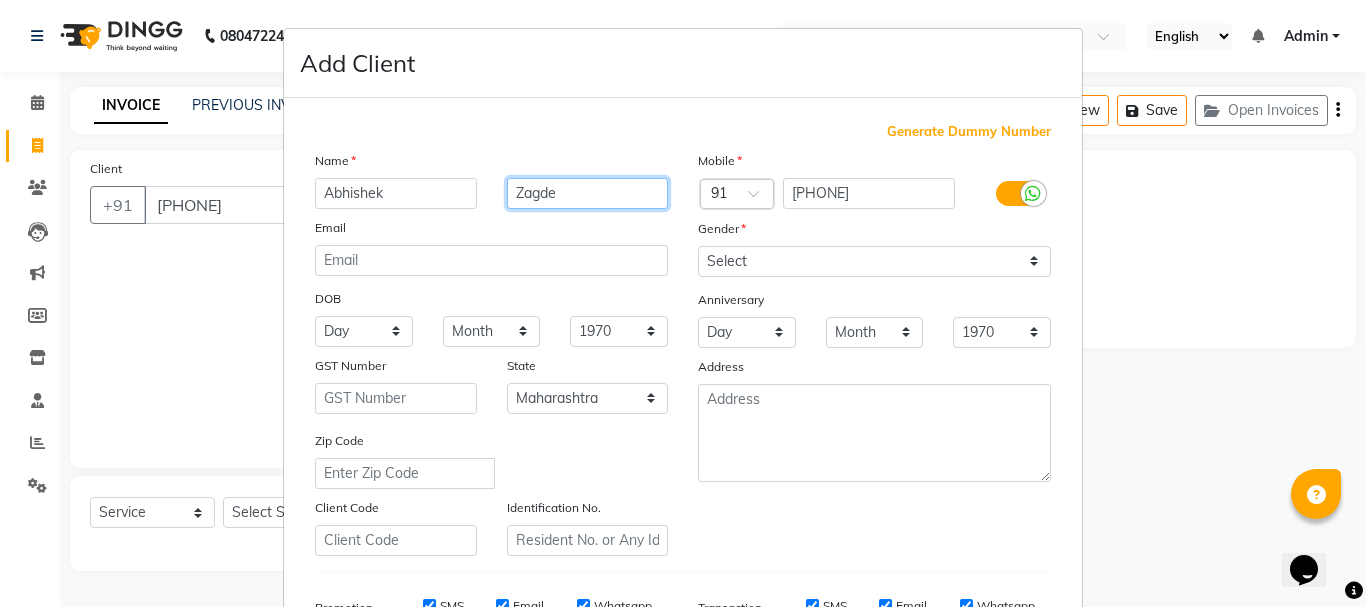 type on "Zagde" 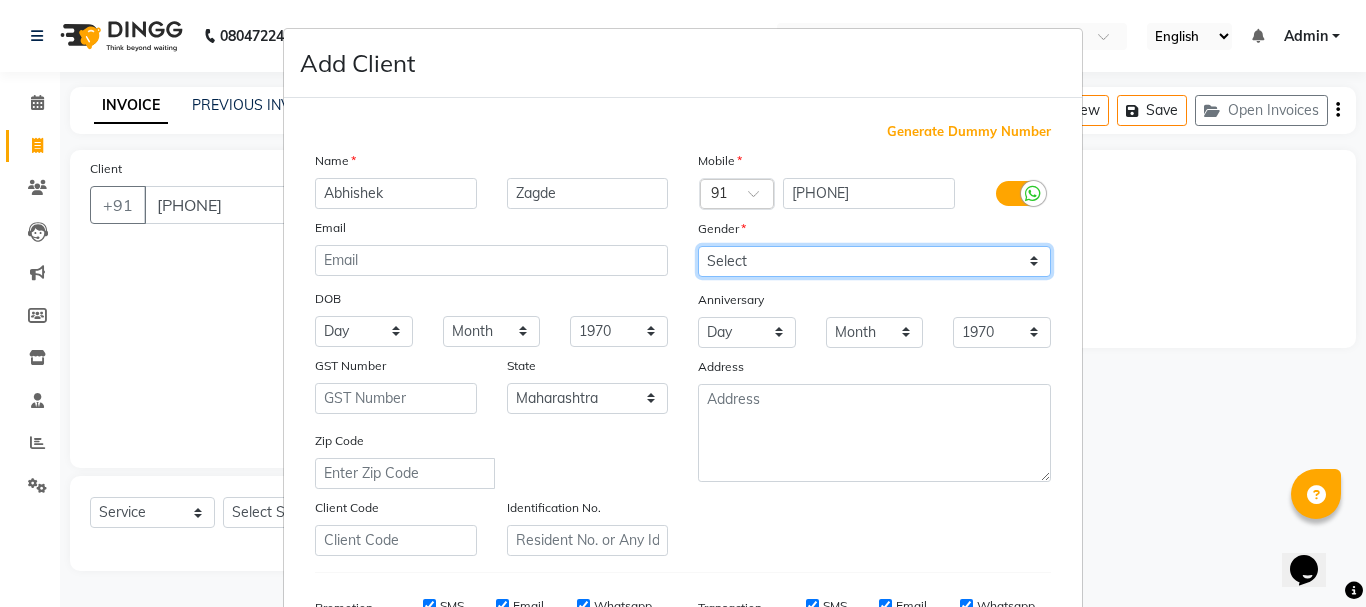 click on "Select Male Female Other Prefer Not To Say" at bounding box center [874, 261] 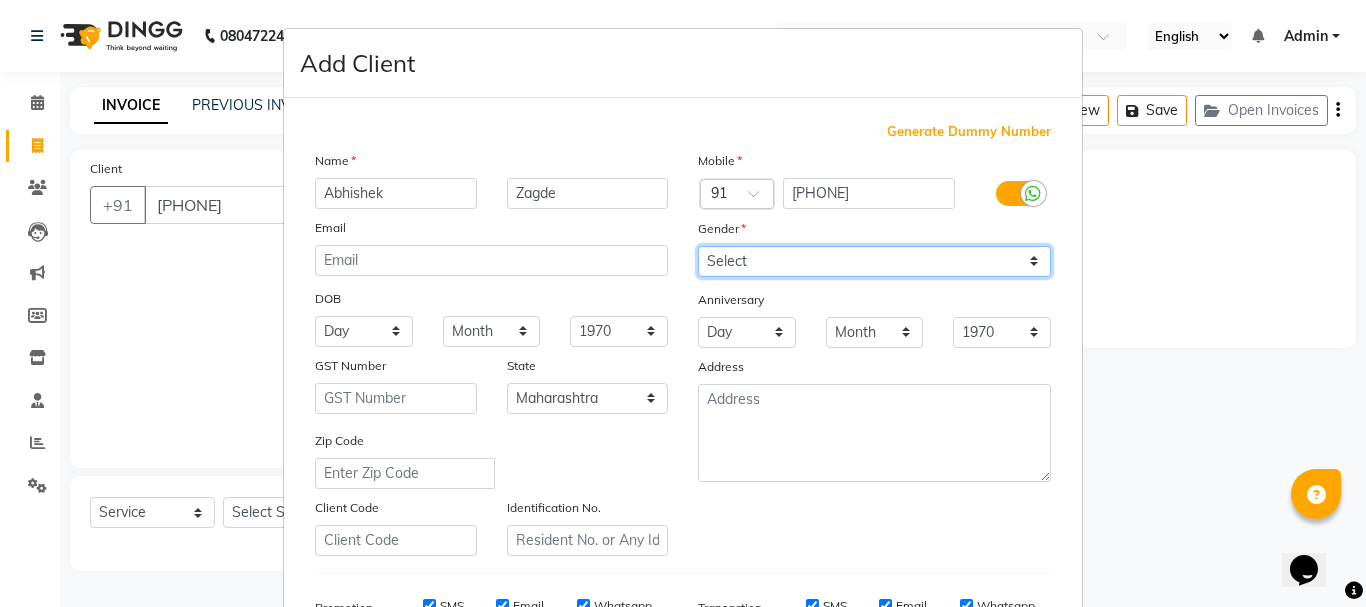 select on "male" 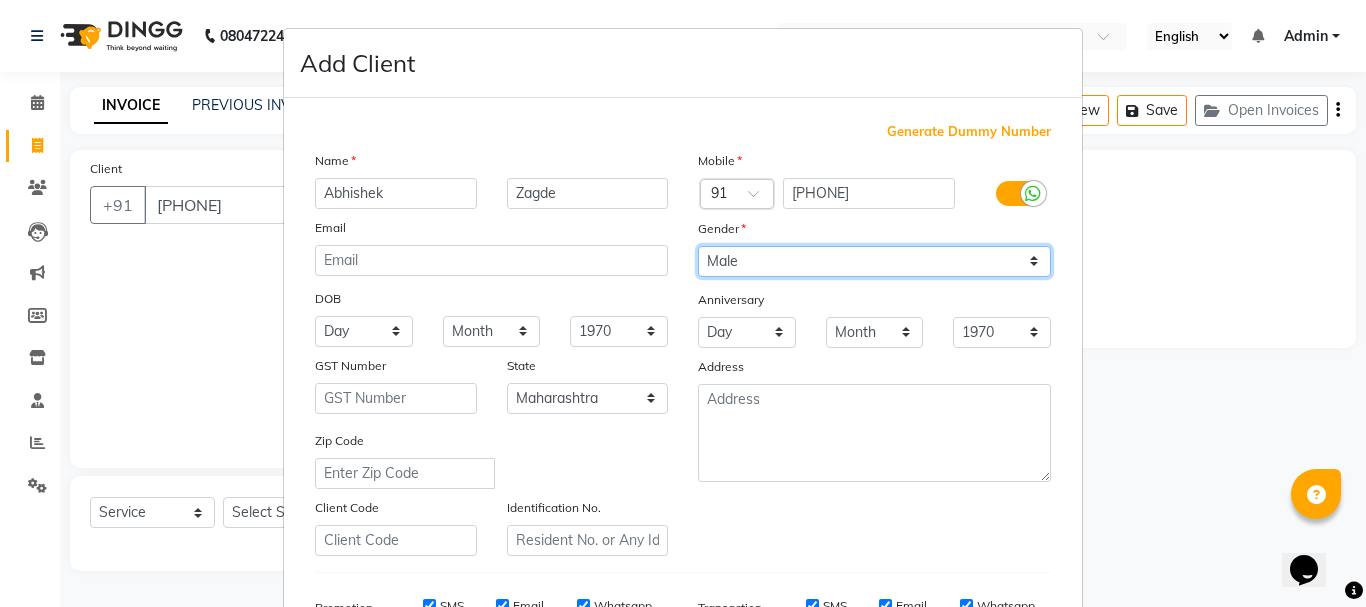 click on "Select Male Female Other Prefer Not To Say" at bounding box center [874, 261] 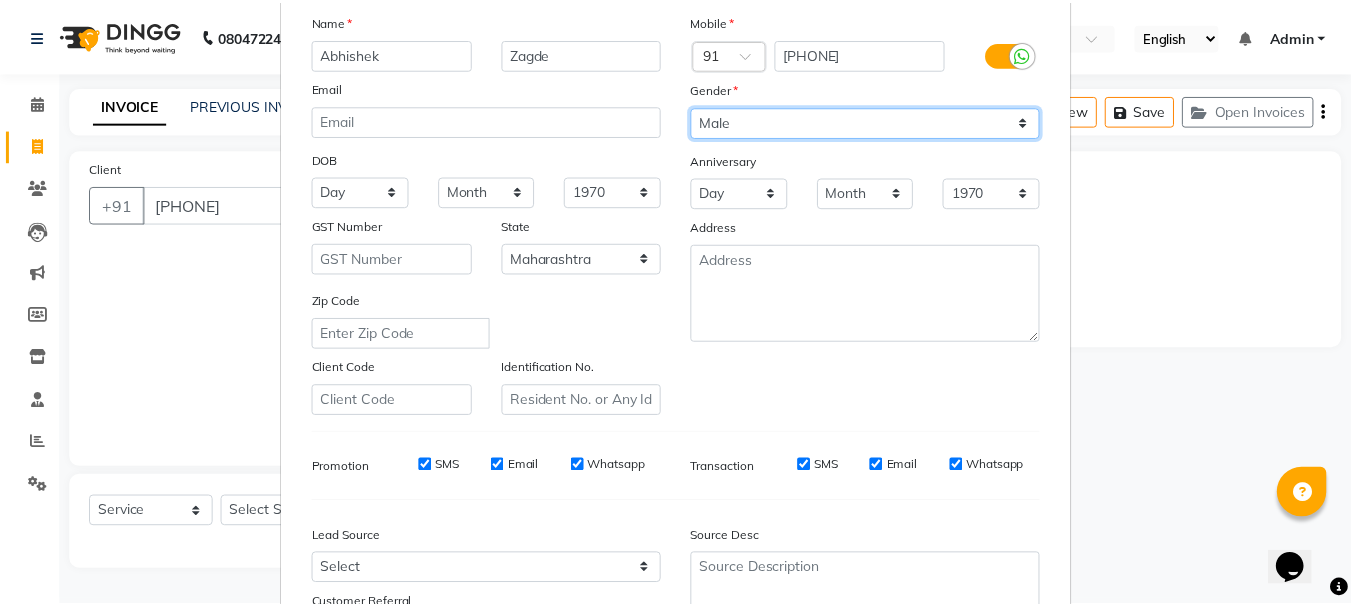 scroll, scrollTop: 316, scrollLeft: 0, axis: vertical 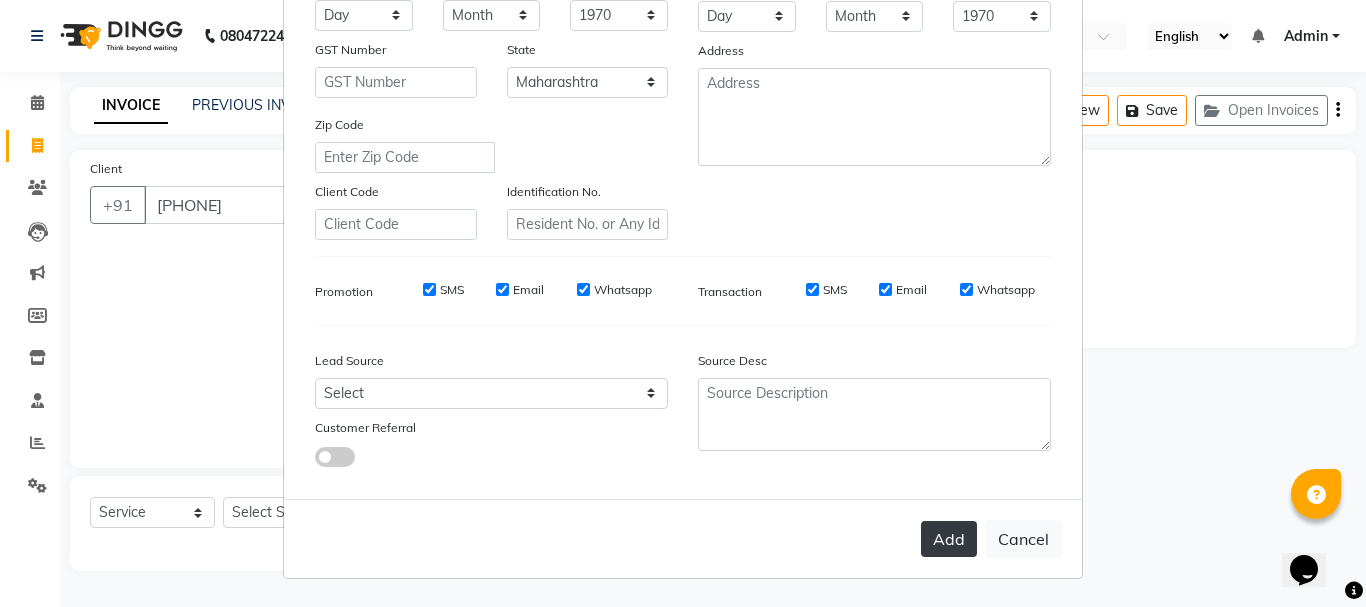 click on "Add" at bounding box center [949, 539] 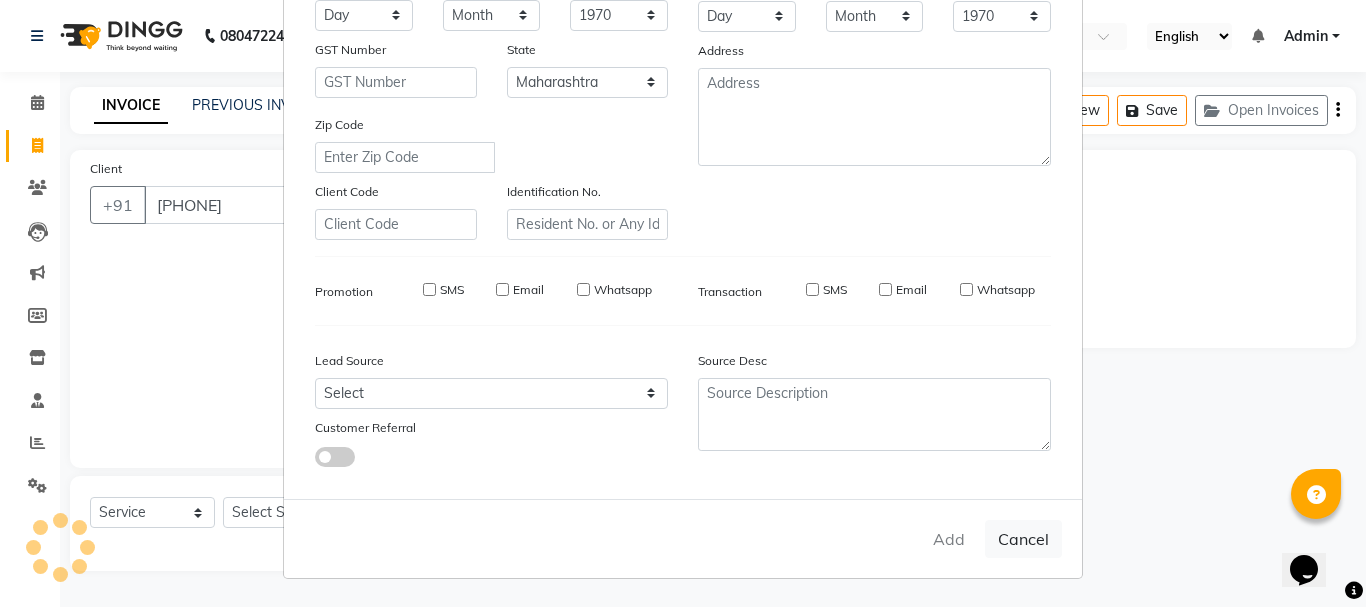 type 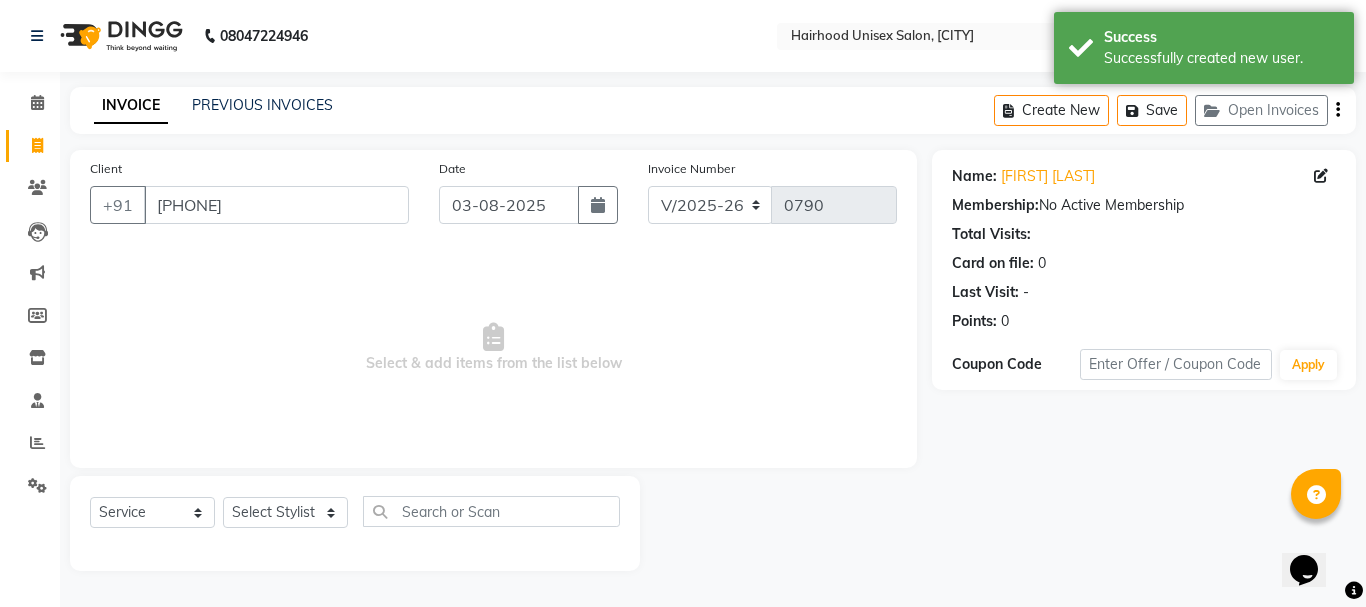 click on "Select  Service  Product  Membership  Package Voucher Prepaid Gift Card  Select Stylist Akshara Danny kokne Rani Salon" 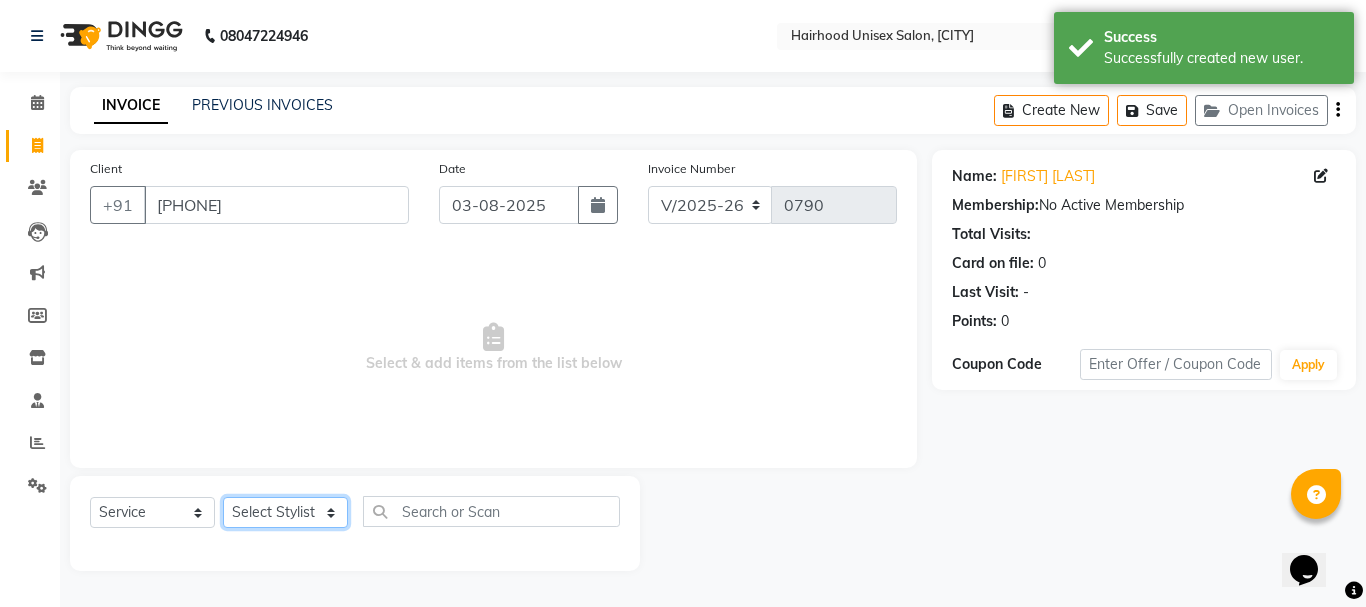 click on "Select Stylist Akshara Danny kokne Rani Salon" 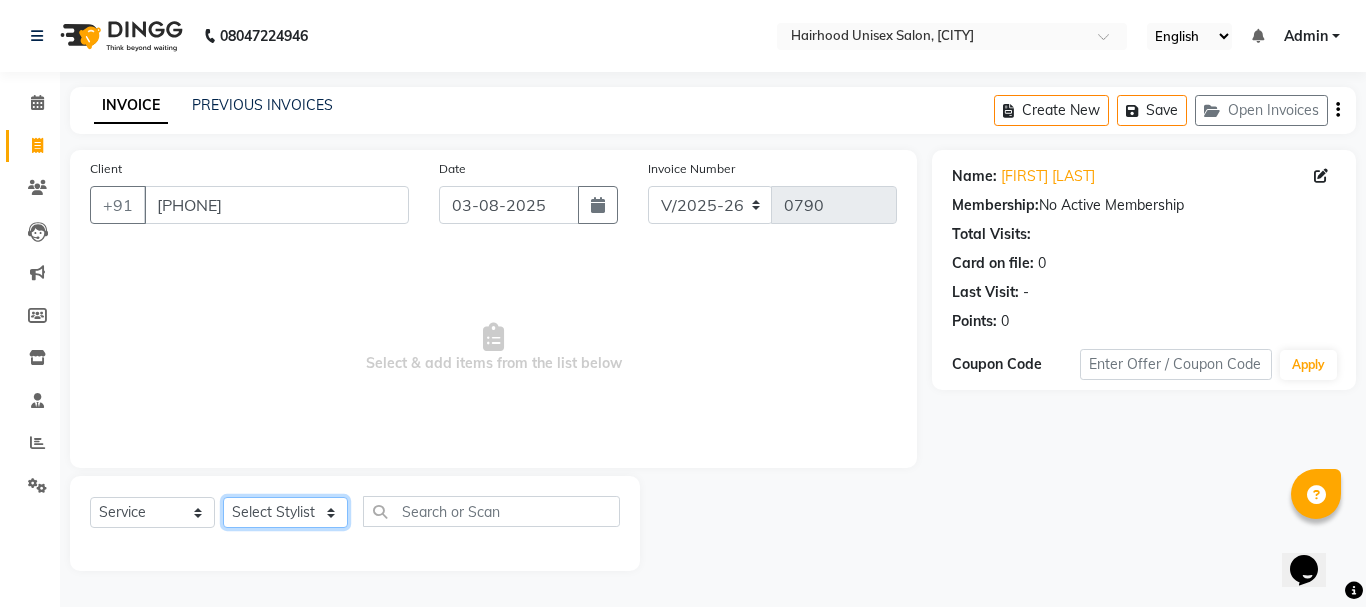 select on "12325" 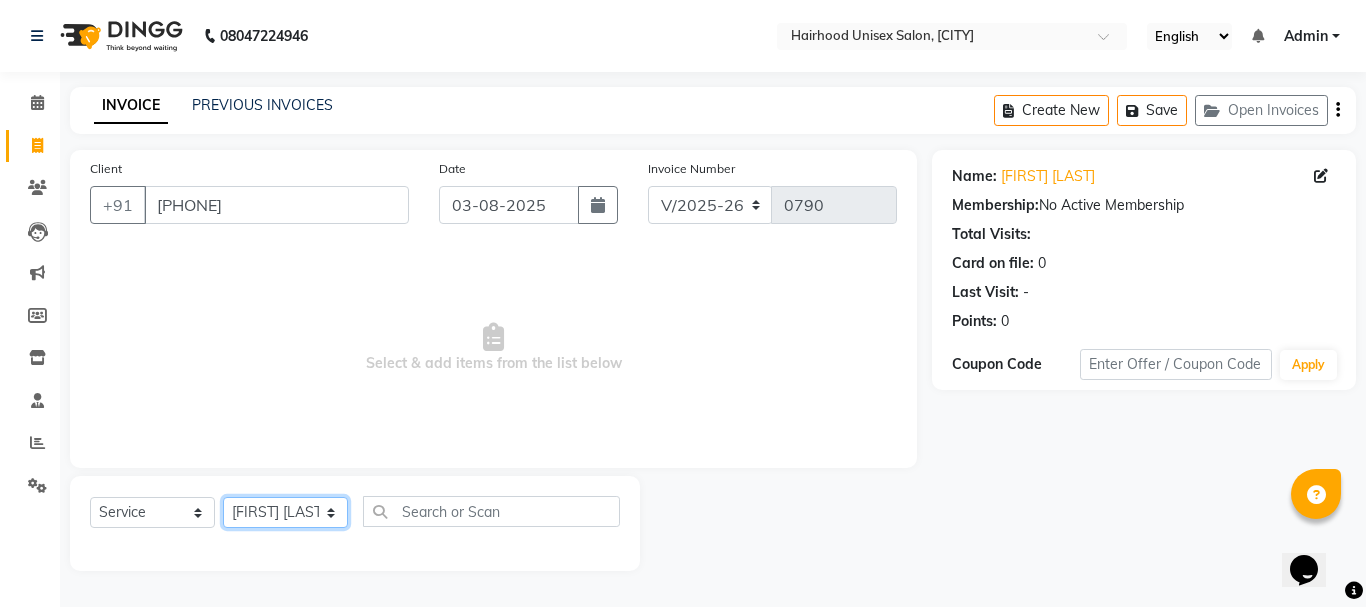 click on "Select Stylist Akshara Danny kokne Rani Salon" 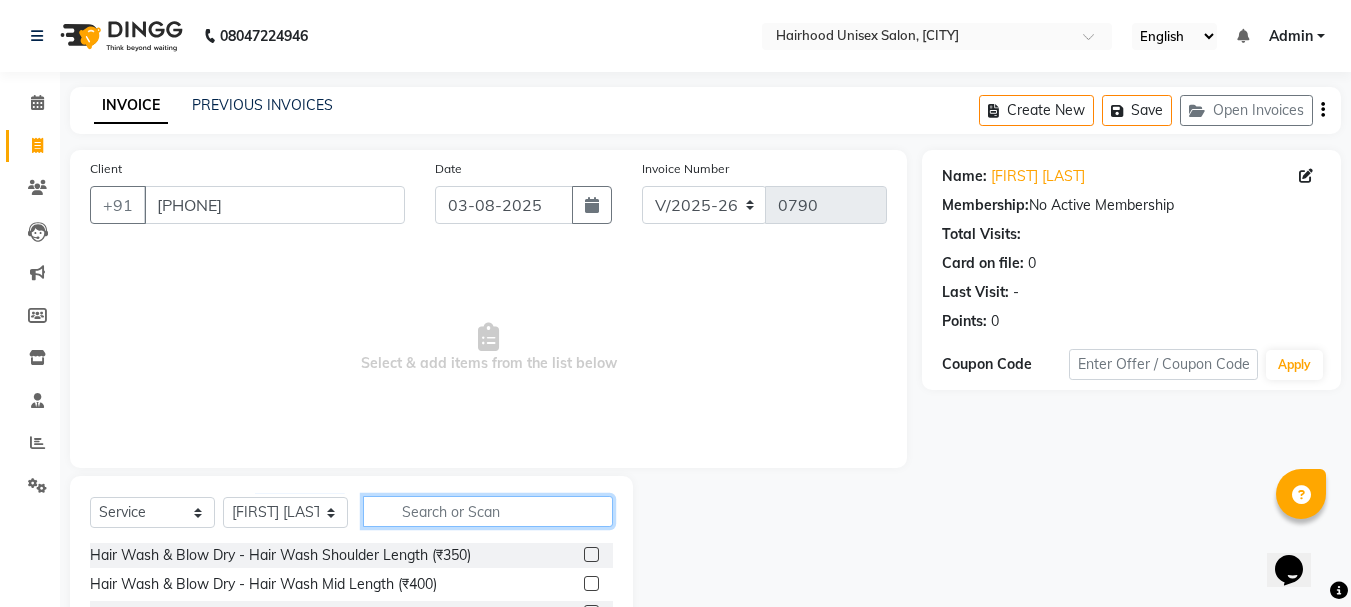 click 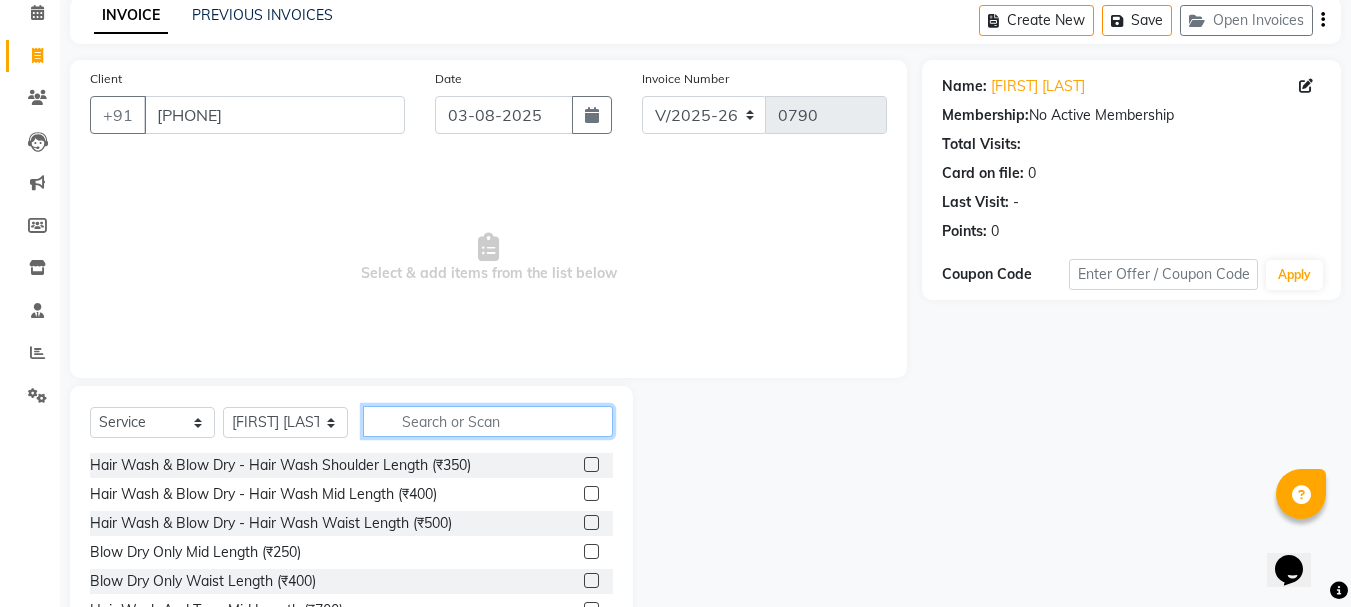 scroll, scrollTop: 100, scrollLeft: 0, axis: vertical 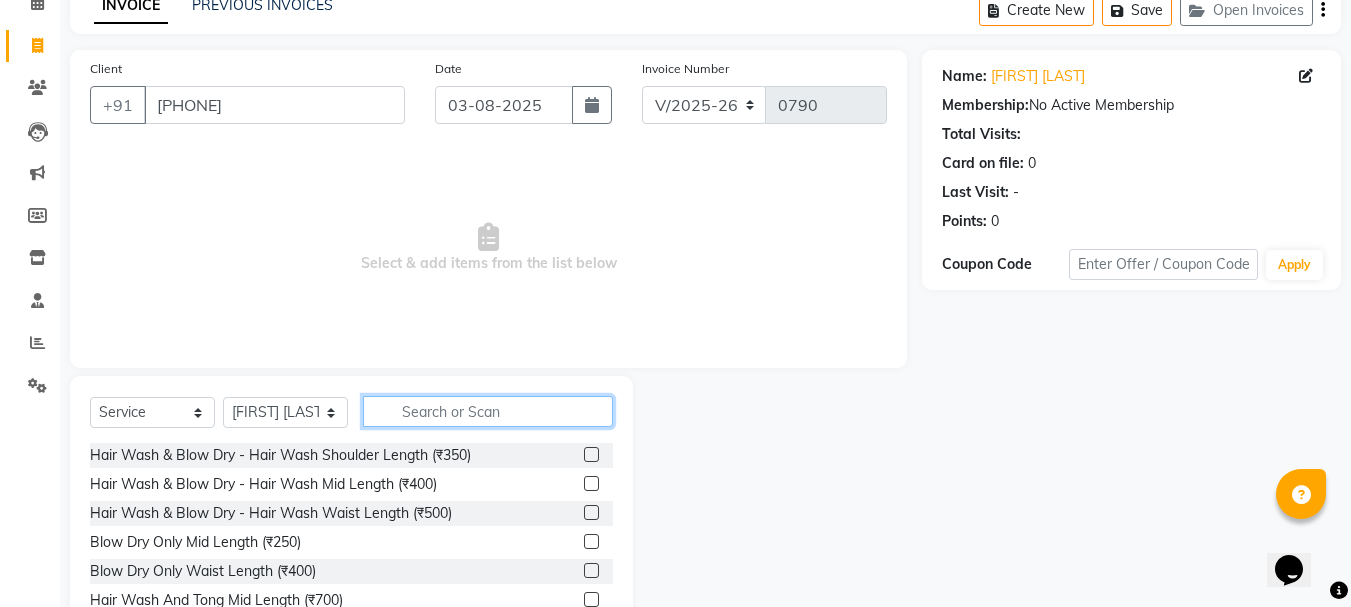 click 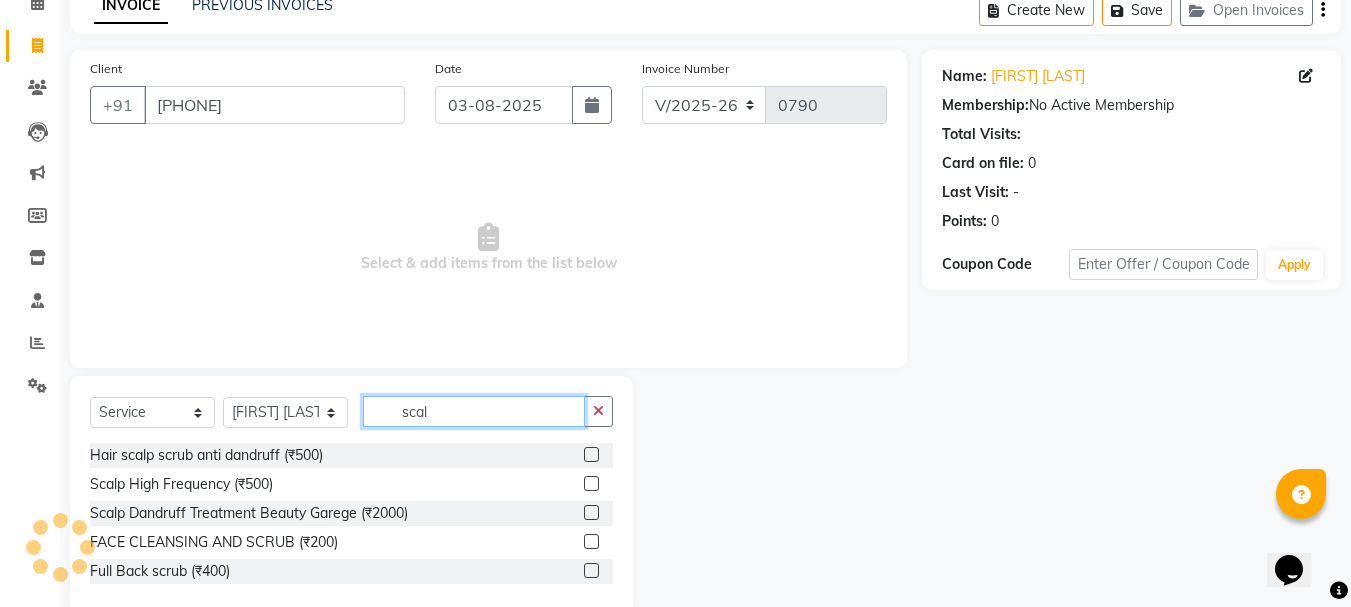 scroll, scrollTop: 81, scrollLeft: 0, axis: vertical 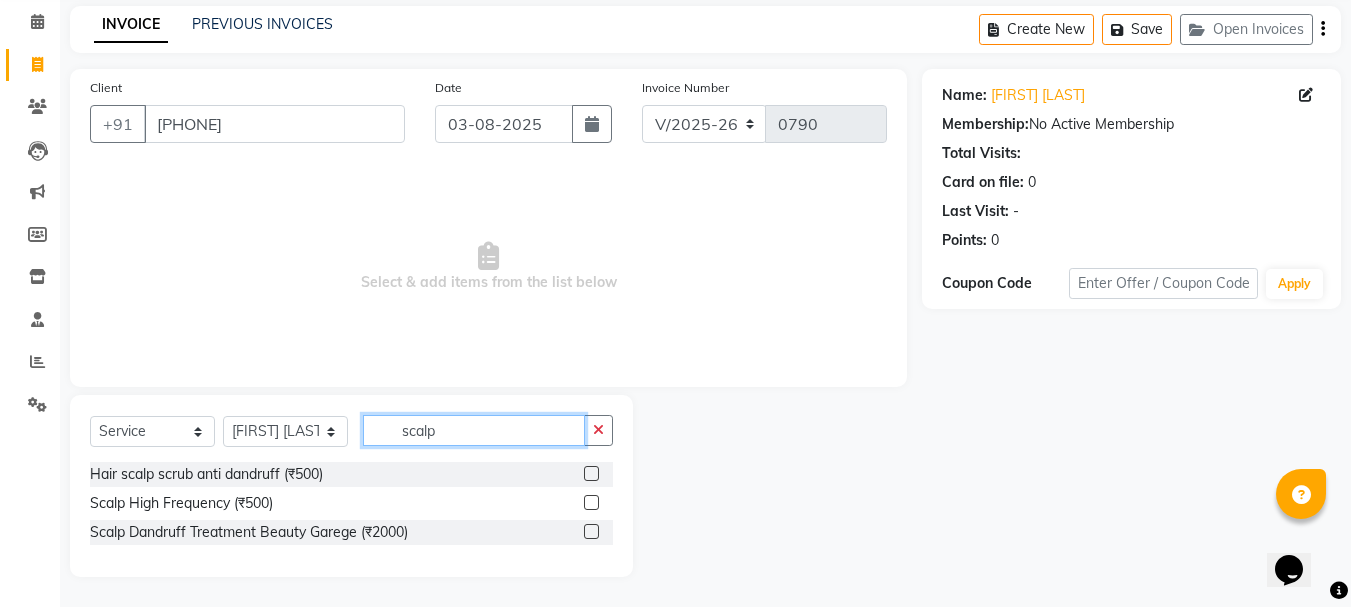 type on "scalp" 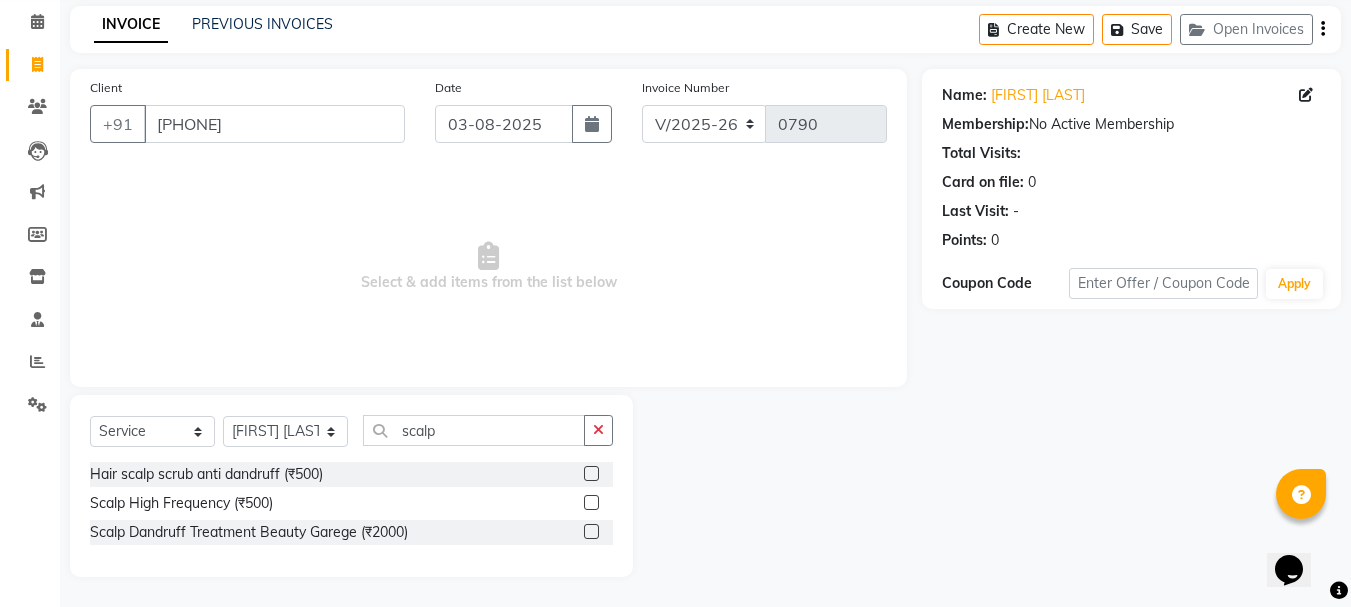 click 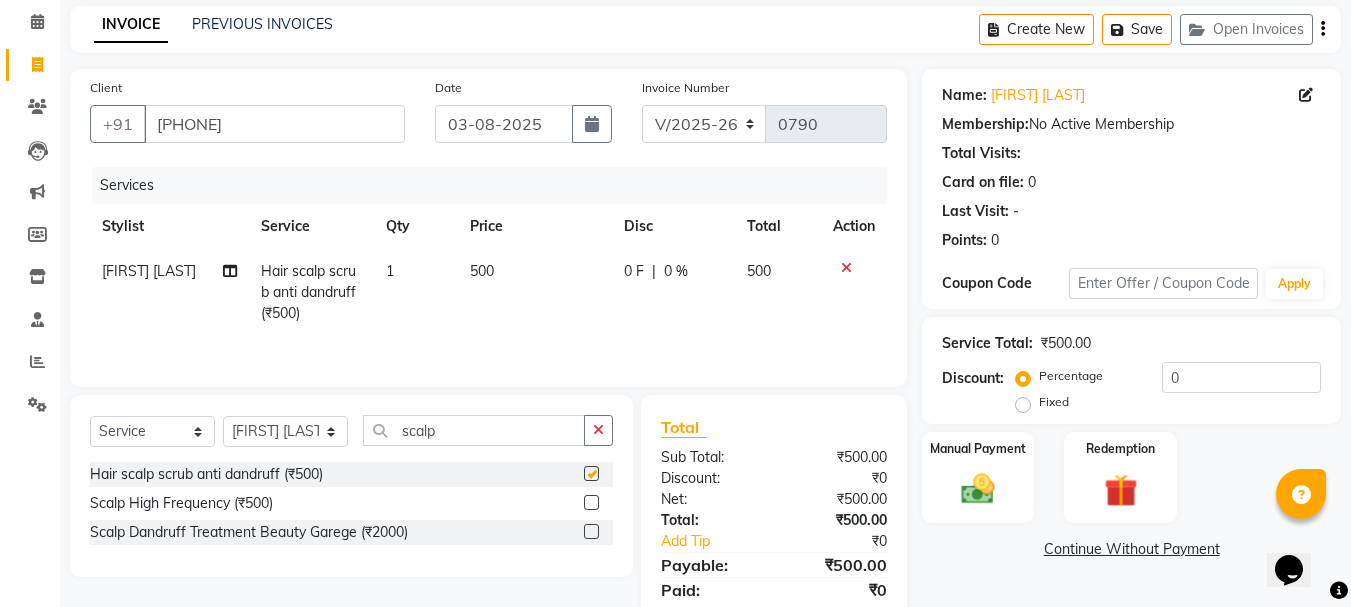 checkbox on "false" 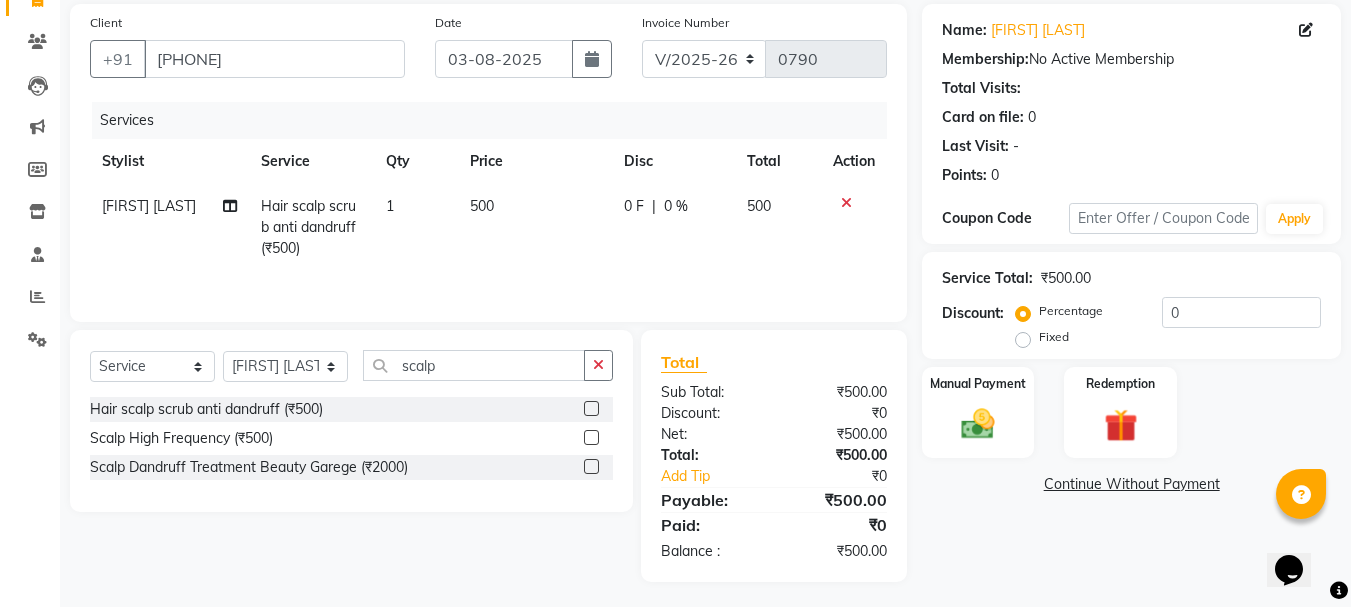 scroll, scrollTop: 151, scrollLeft: 0, axis: vertical 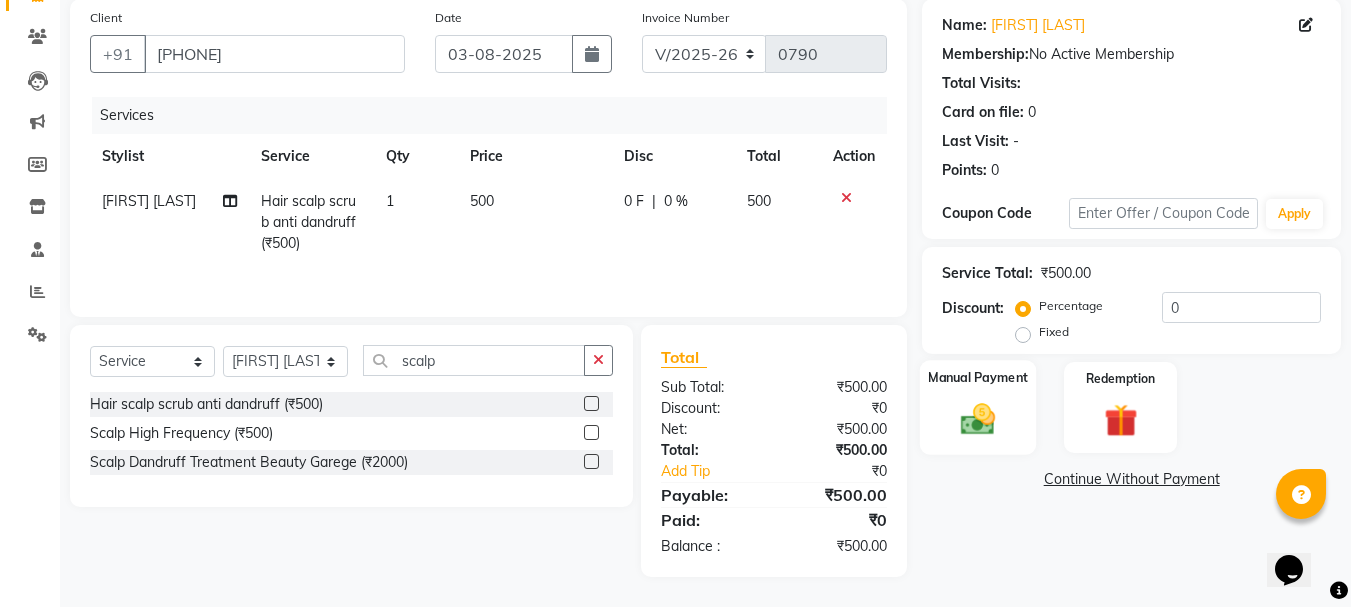 click 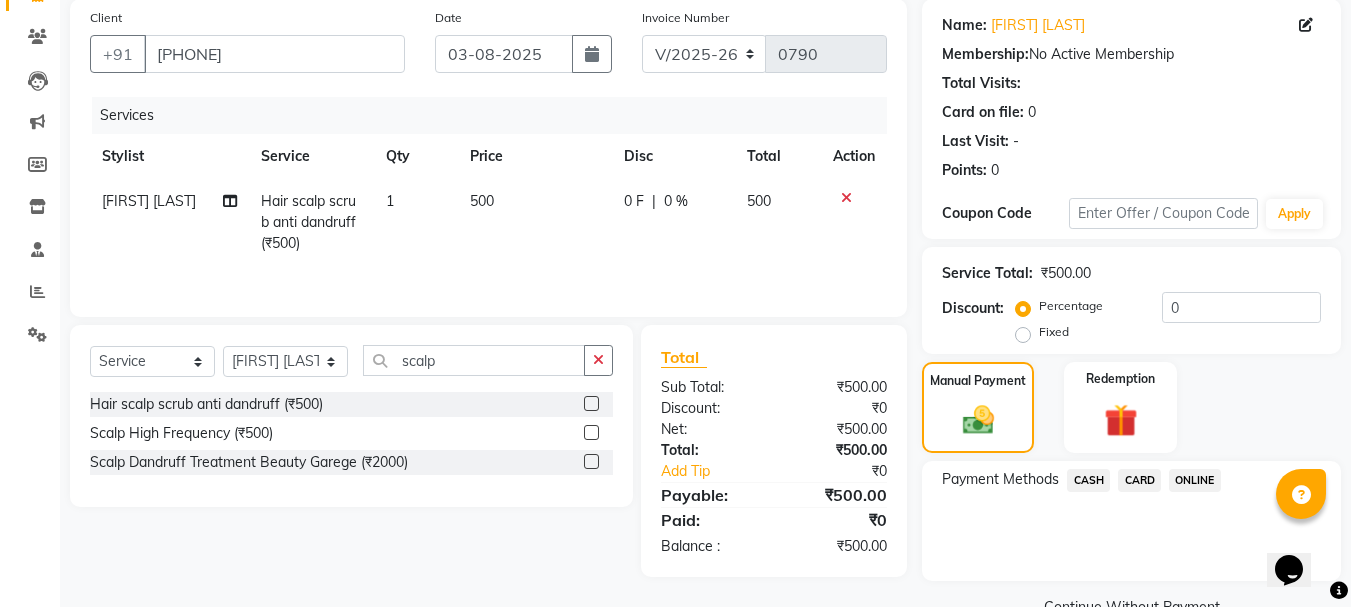 click on "ONLINE" 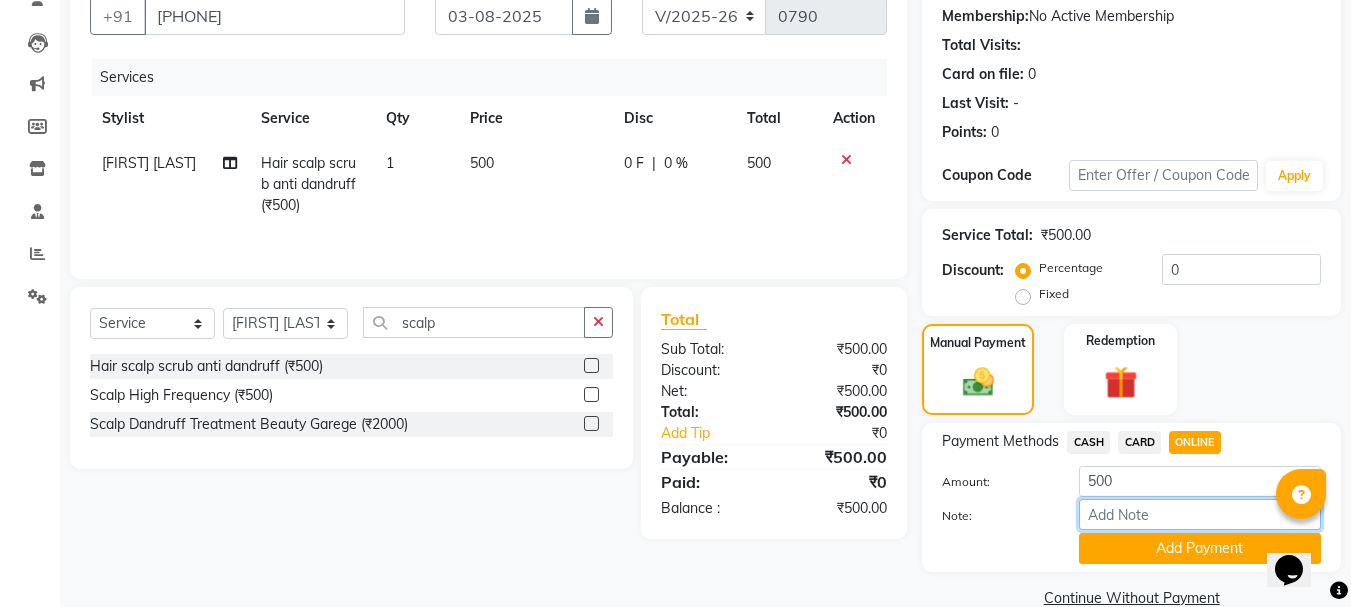 scroll, scrollTop: 225, scrollLeft: 0, axis: vertical 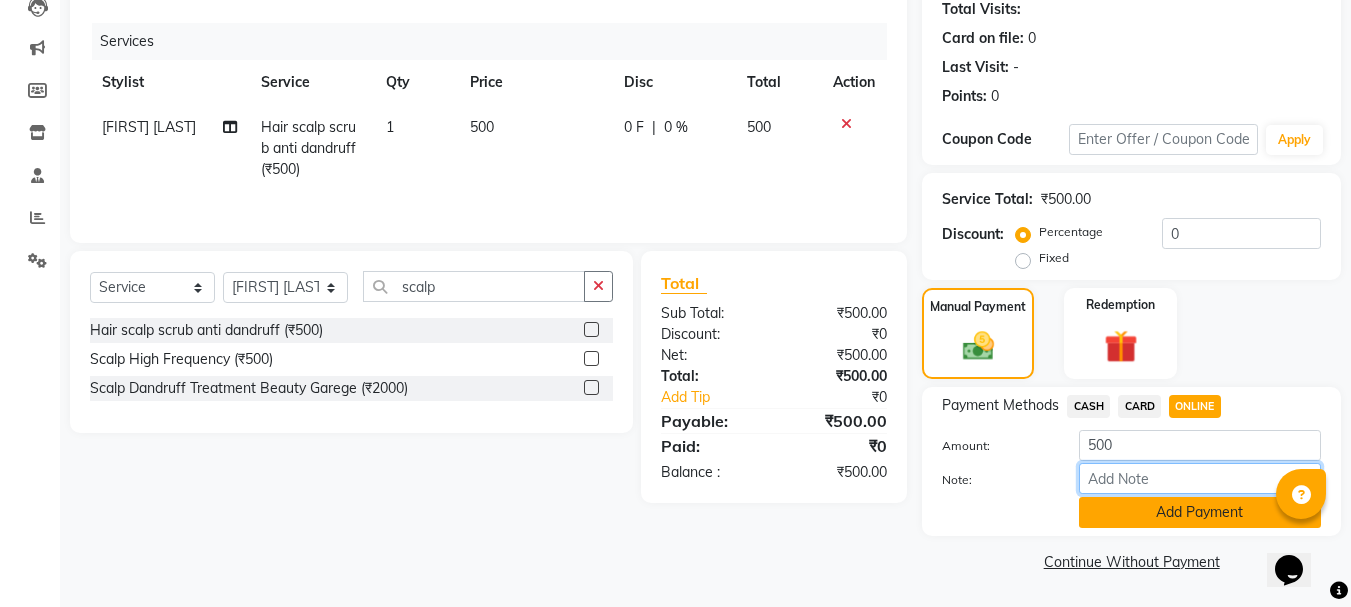 drag, startPoint x: 1185, startPoint y: 473, endPoint x: 1165, endPoint y: 527, distance: 57.58472 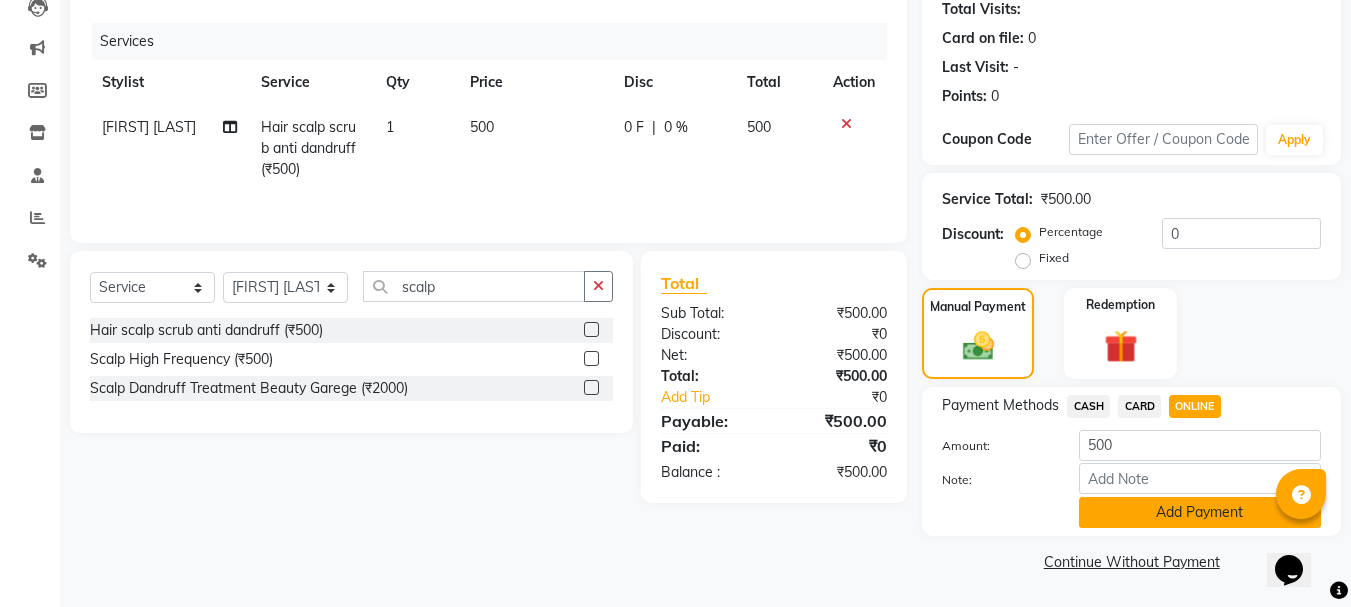 click on "Add Payment" 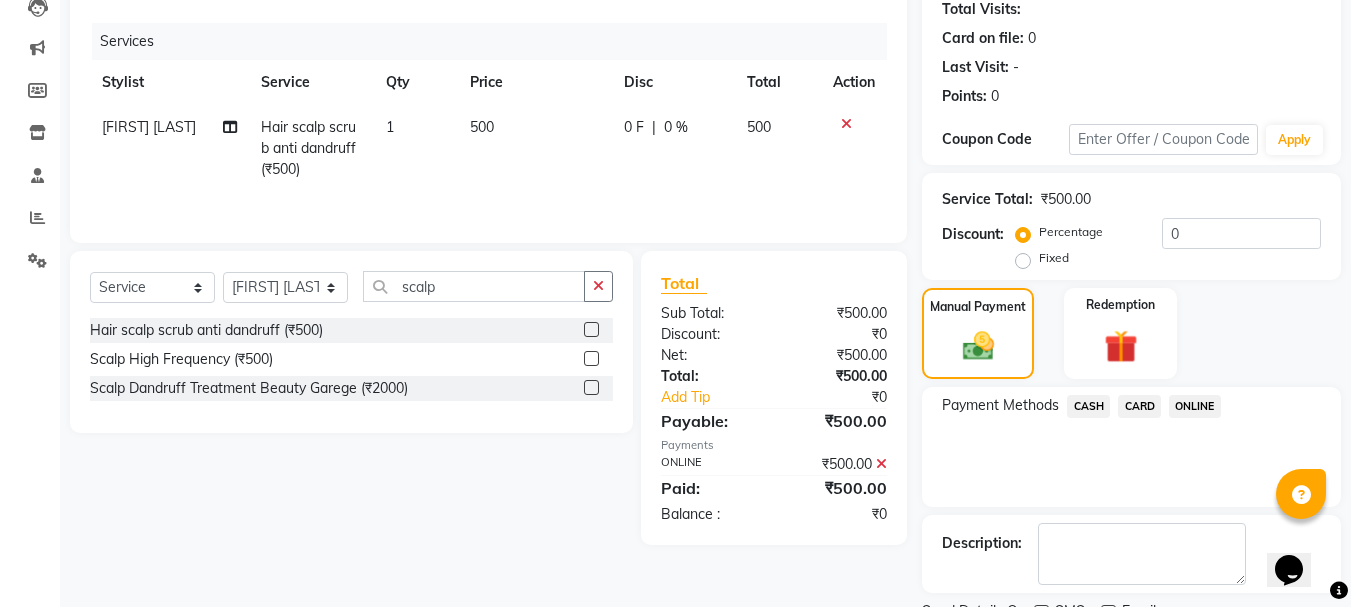 click on "ONLINE" 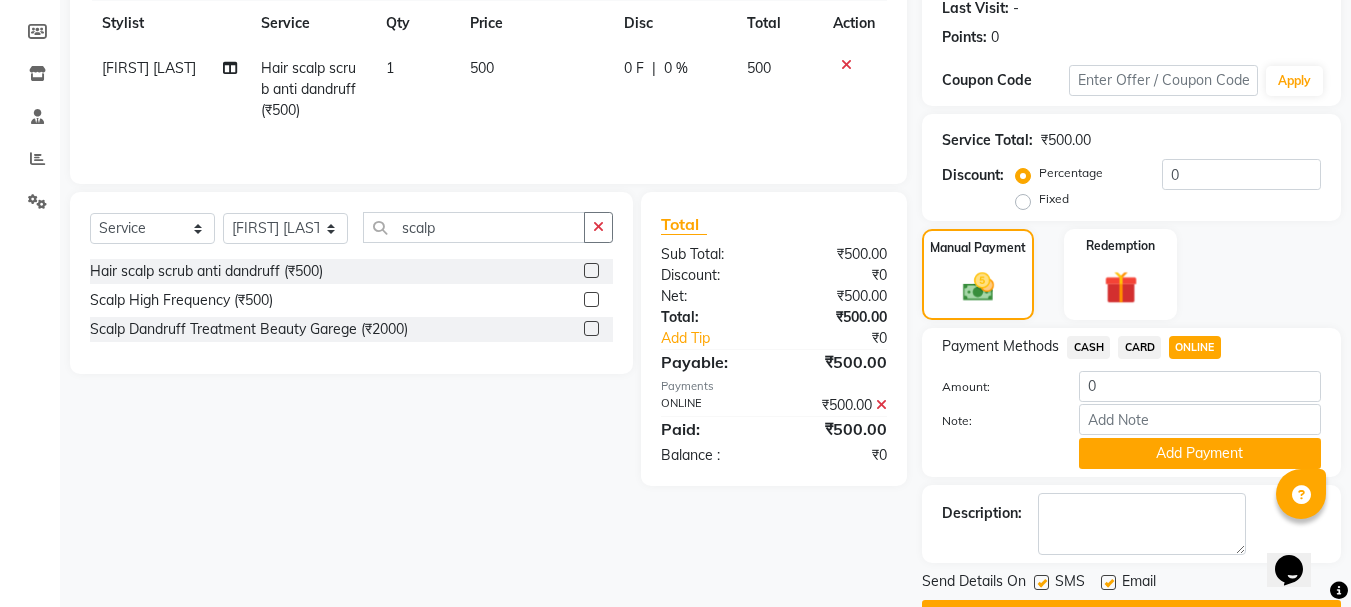 scroll, scrollTop: 338, scrollLeft: 0, axis: vertical 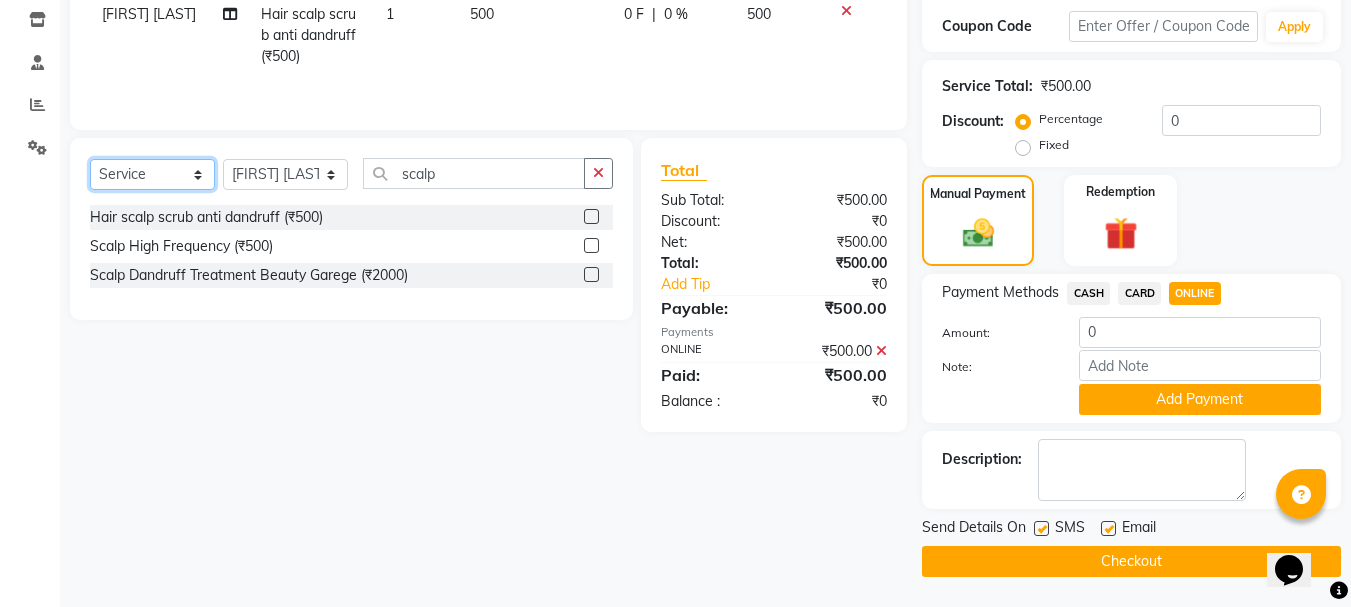 click on "Select  Service  Product  Membership  Package Voucher Prepaid Gift Card" 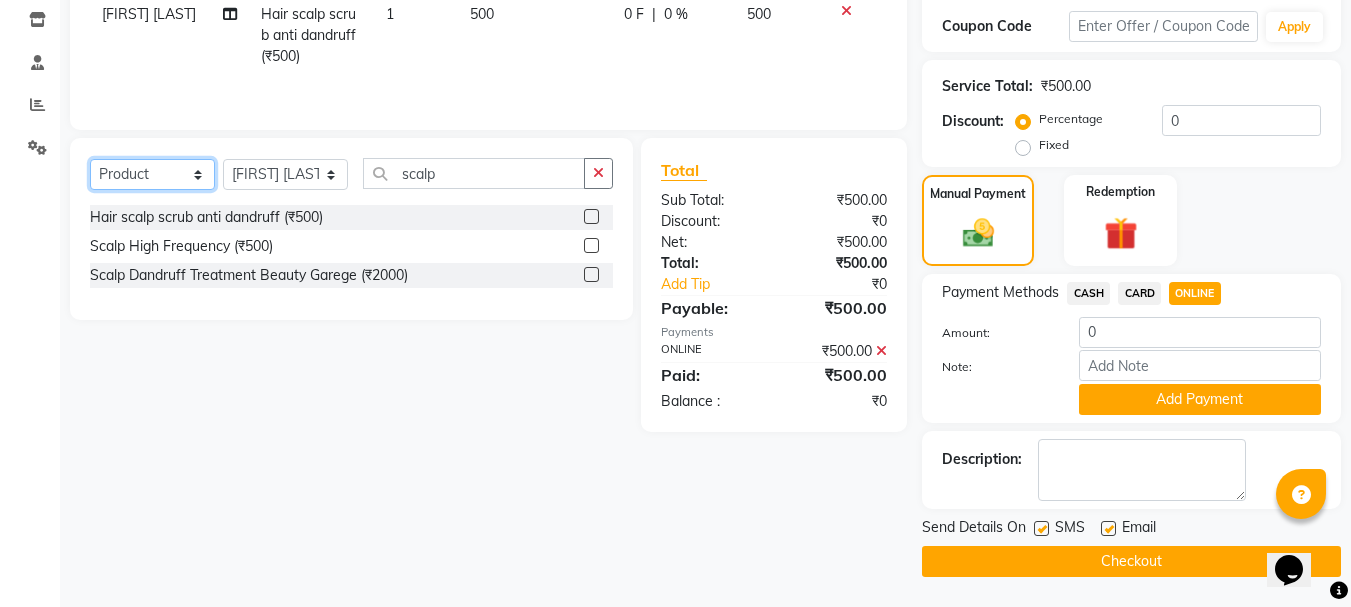 click on "Select  Service  Product  Membership  Package Voucher Prepaid Gift Card" 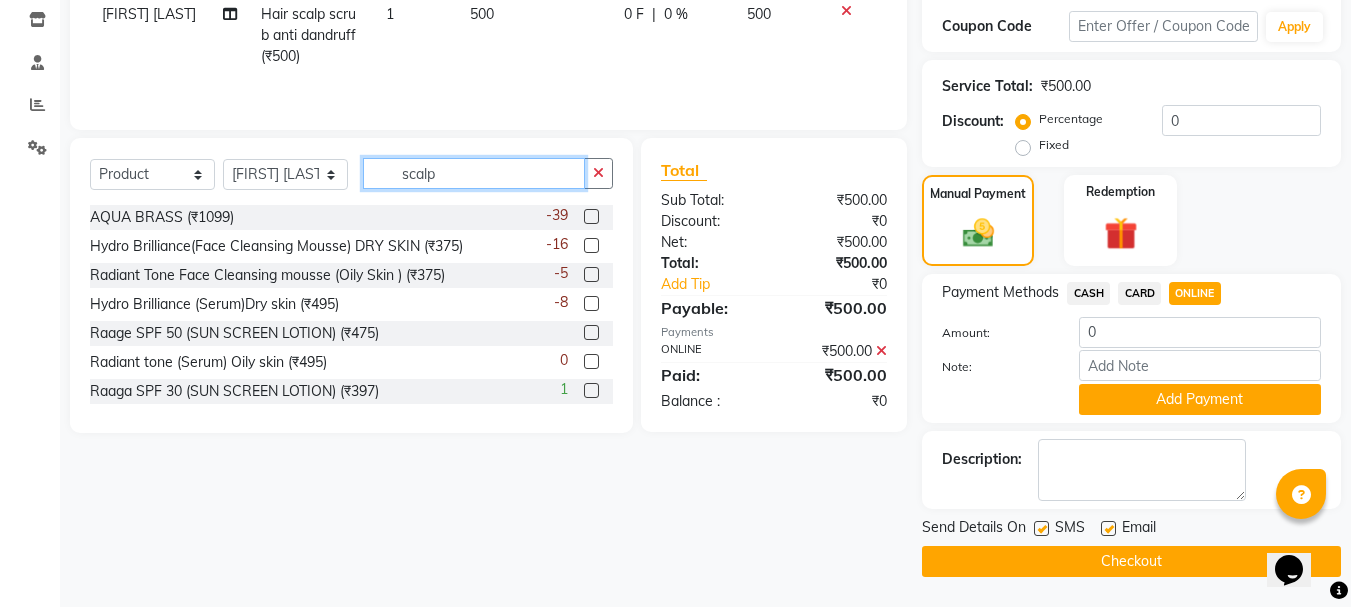 click on "scalp" 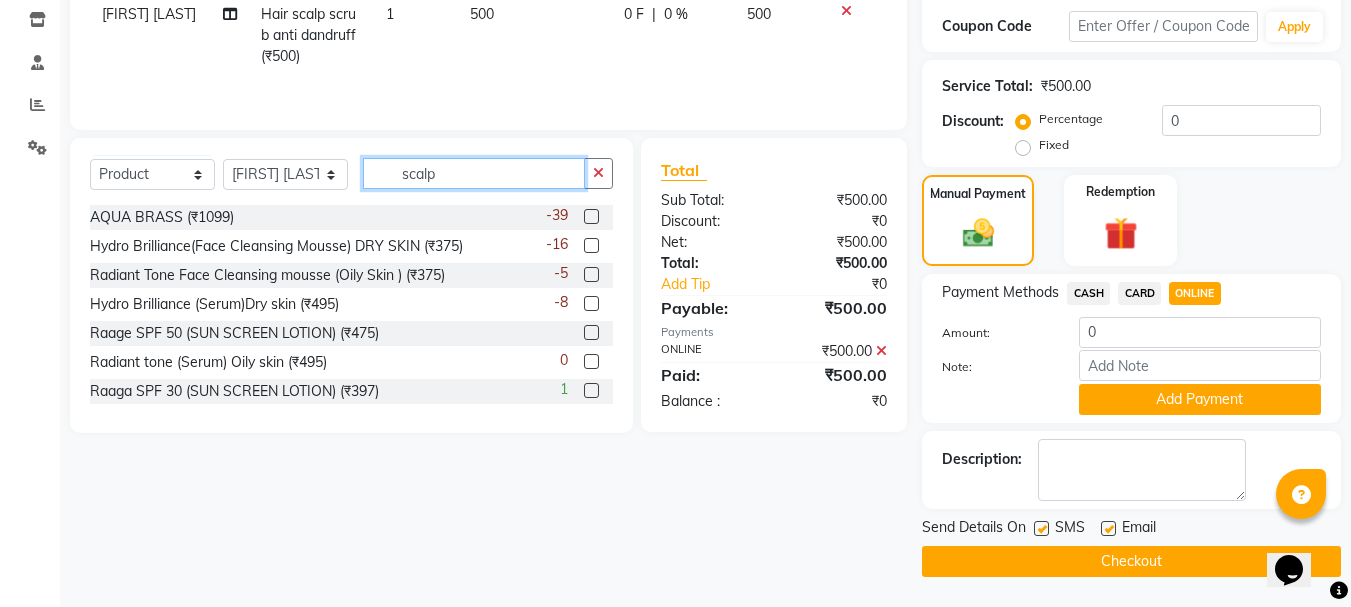 click on "scalp" 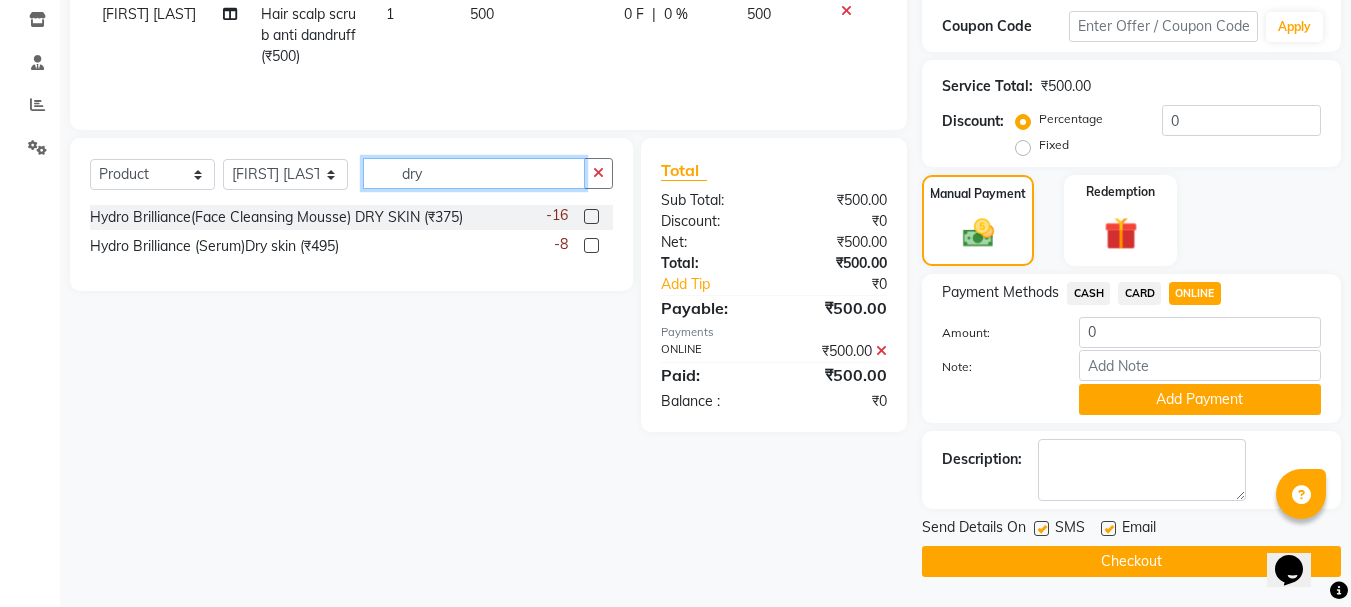 type on "dry" 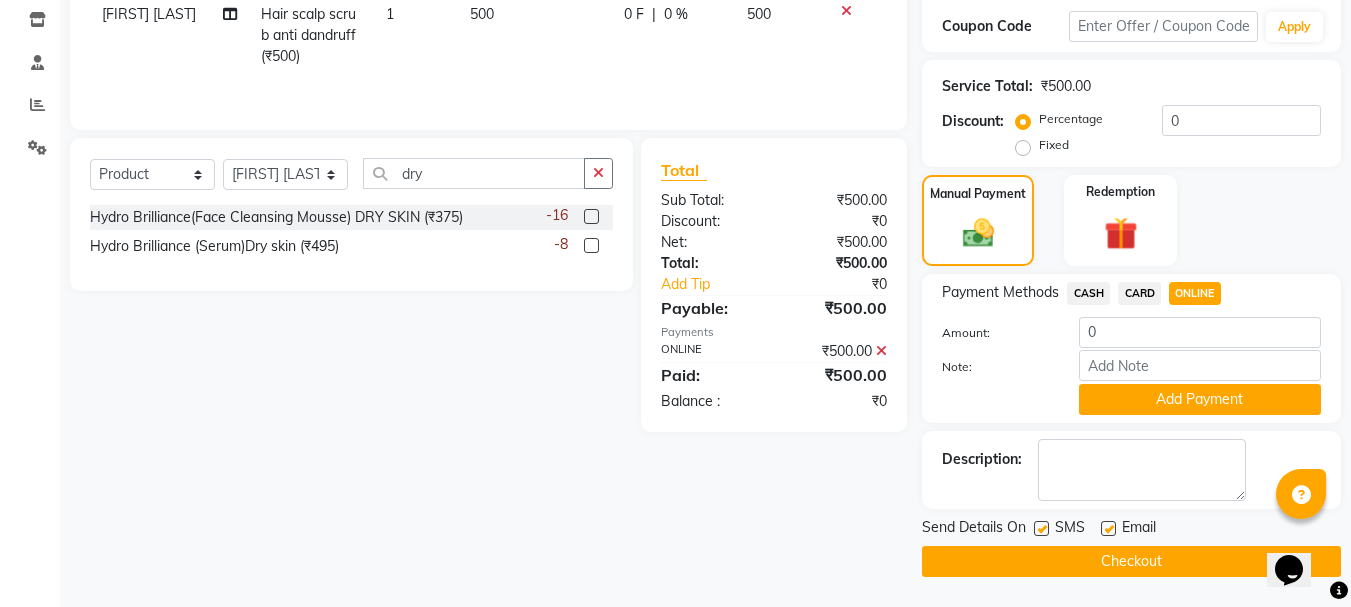 click 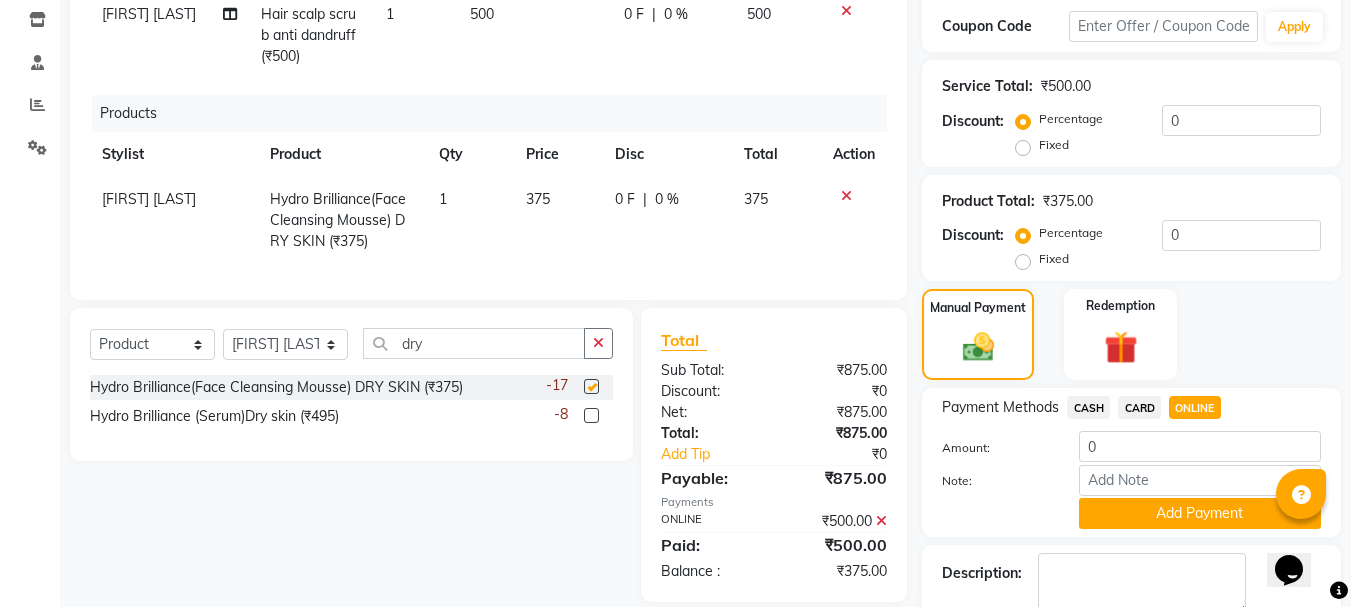 checkbox on "false" 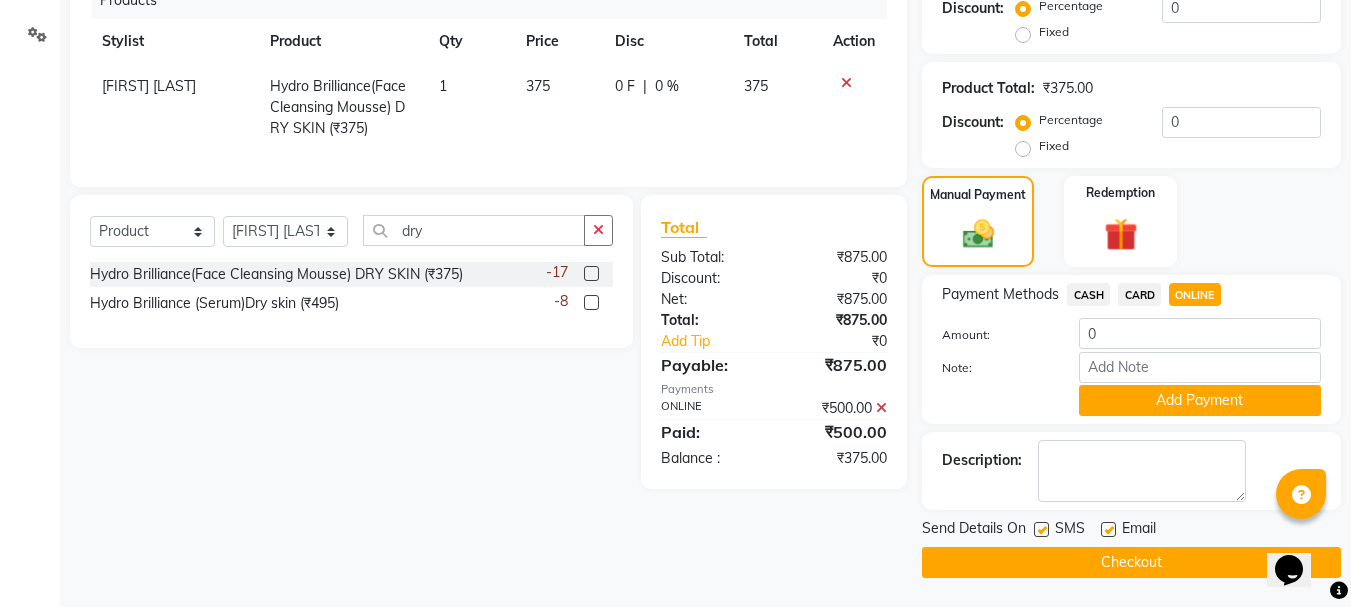 scroll, scrollTop: 452, scrollLeft: 0, axis: vertical 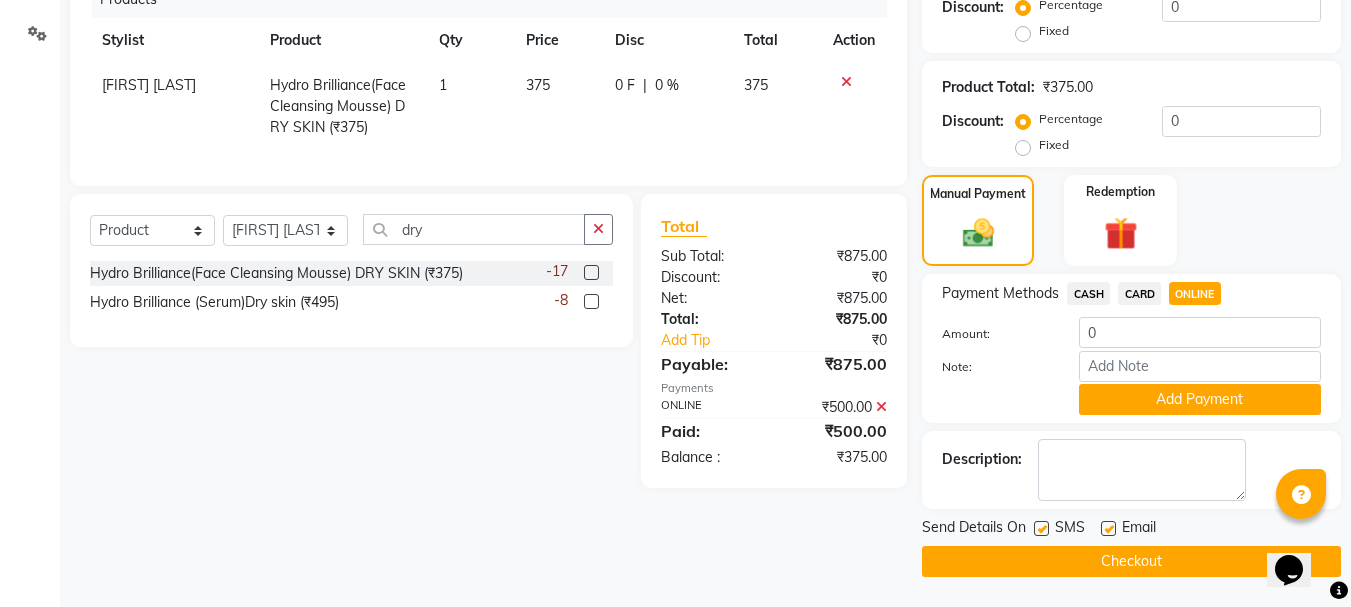 click on "ONLINE" 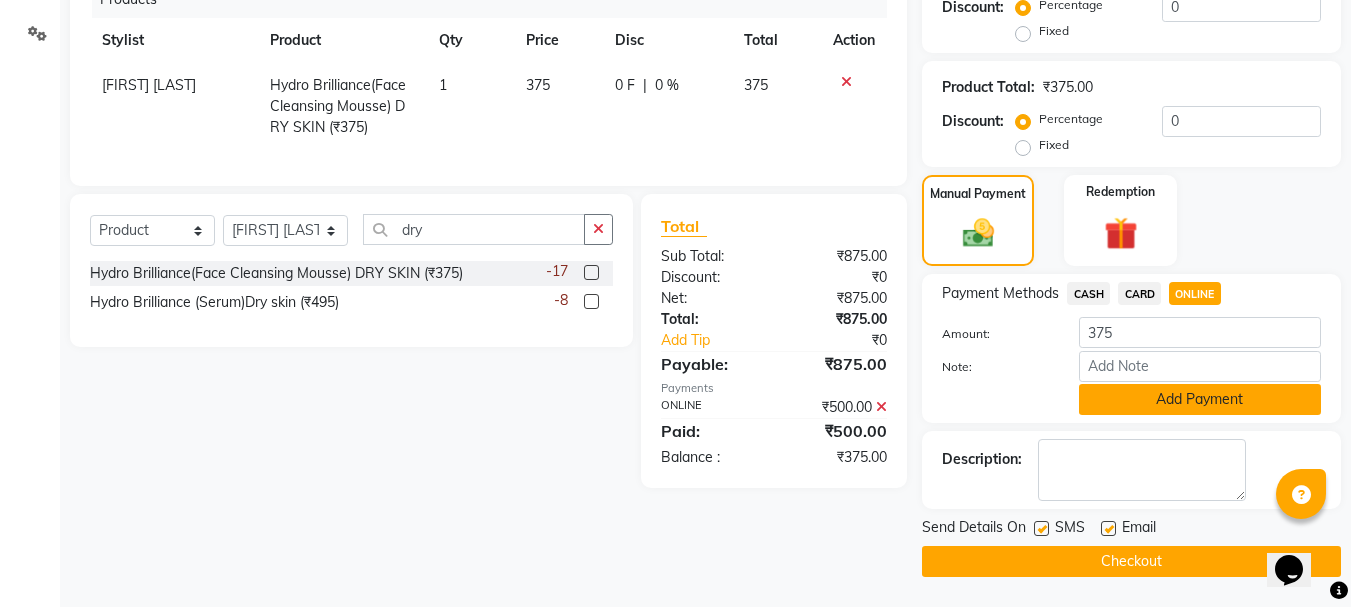 click on "Add Payment" 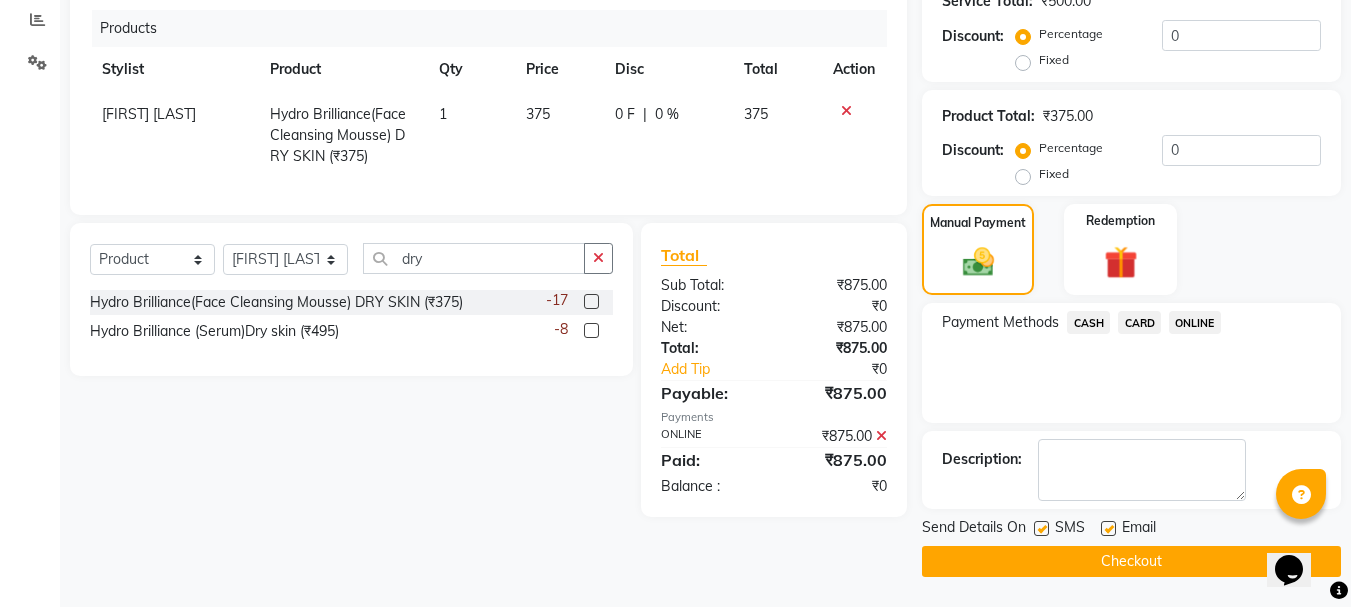 scroll, scrollTop: 423, scrollLeft: 0, axis: vertical 